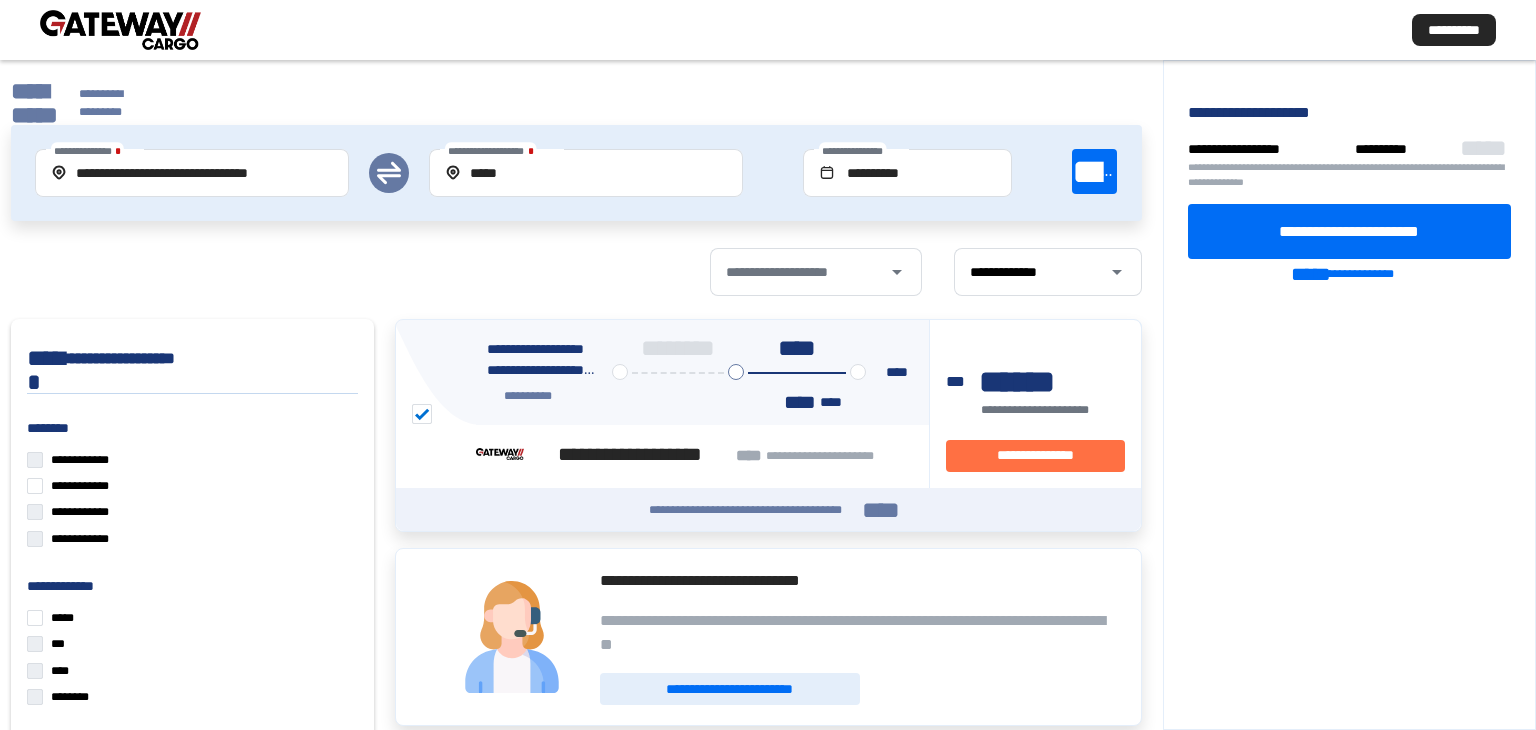 scroll, scrollTop: 0, scrollLeft: 0, axis: both 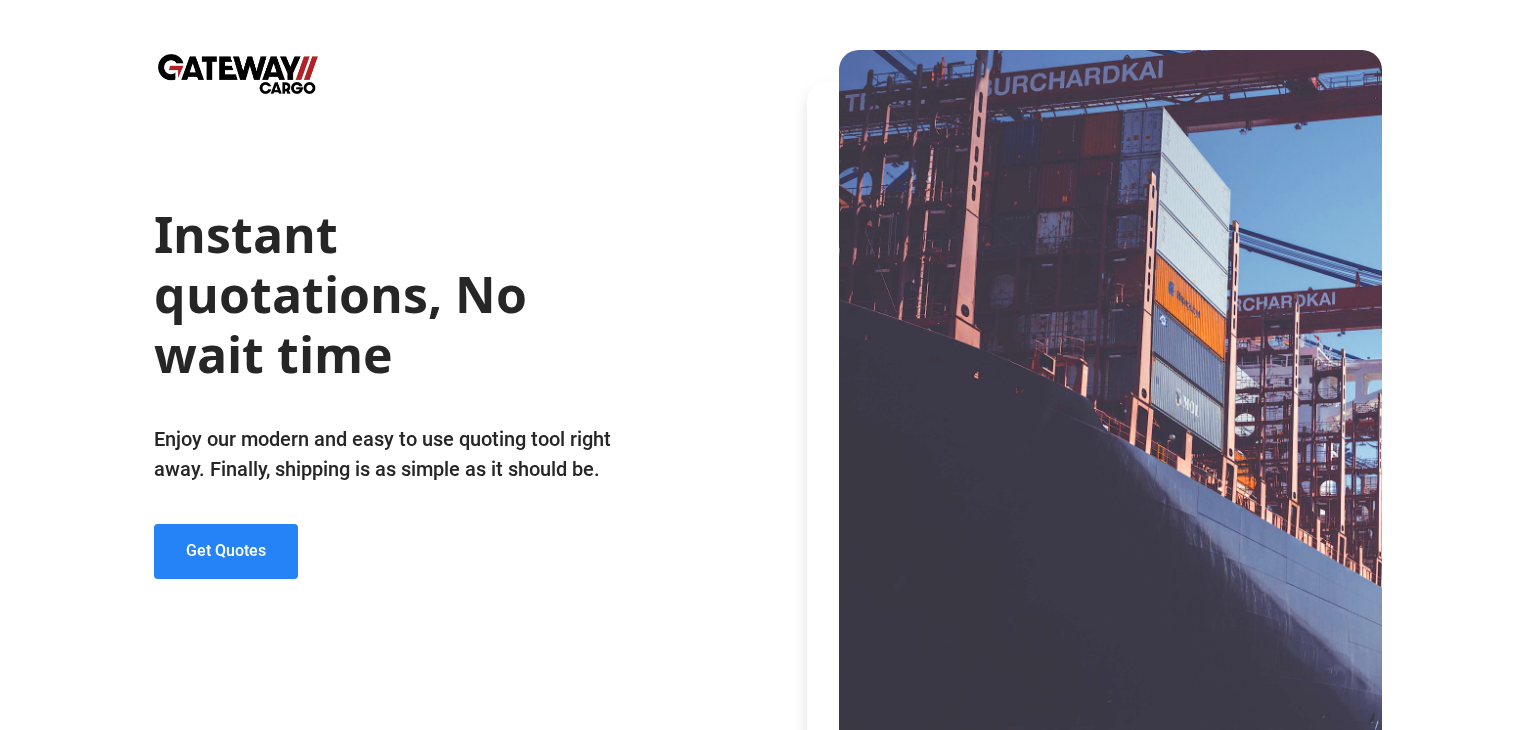 click on "Get Quotes" at bounding box center [226, 550] 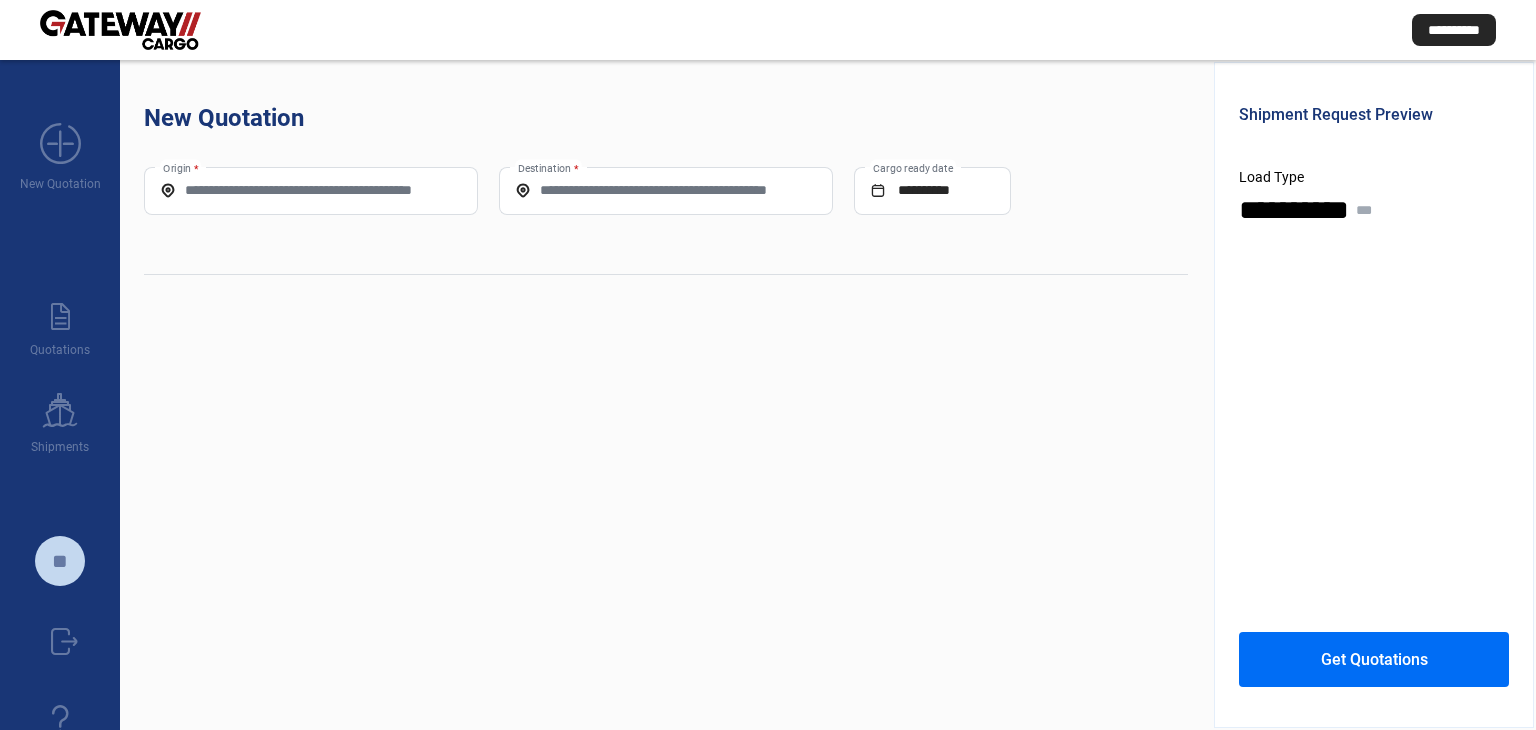 click on "Origin *" at bounding box center [311, 190] 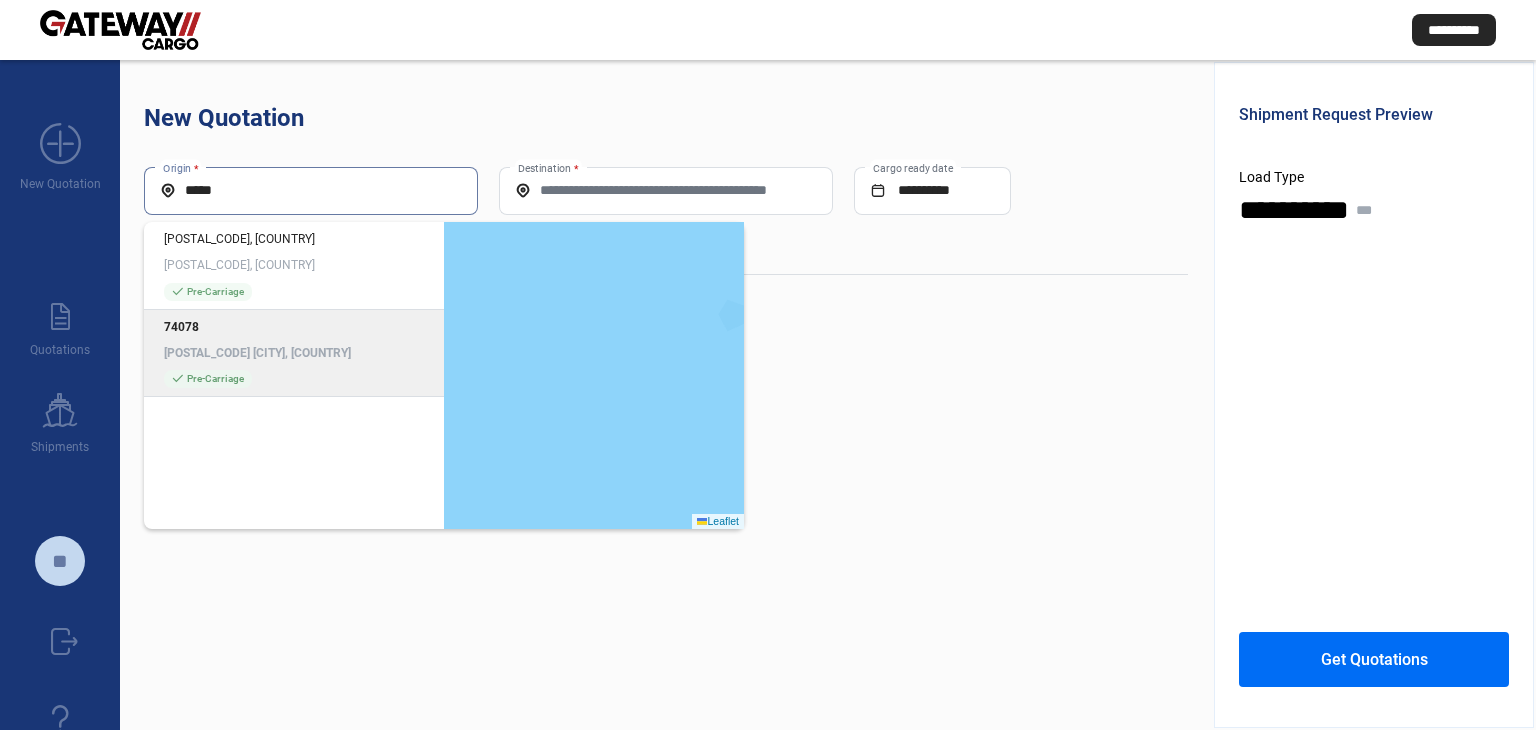 type on "*****" 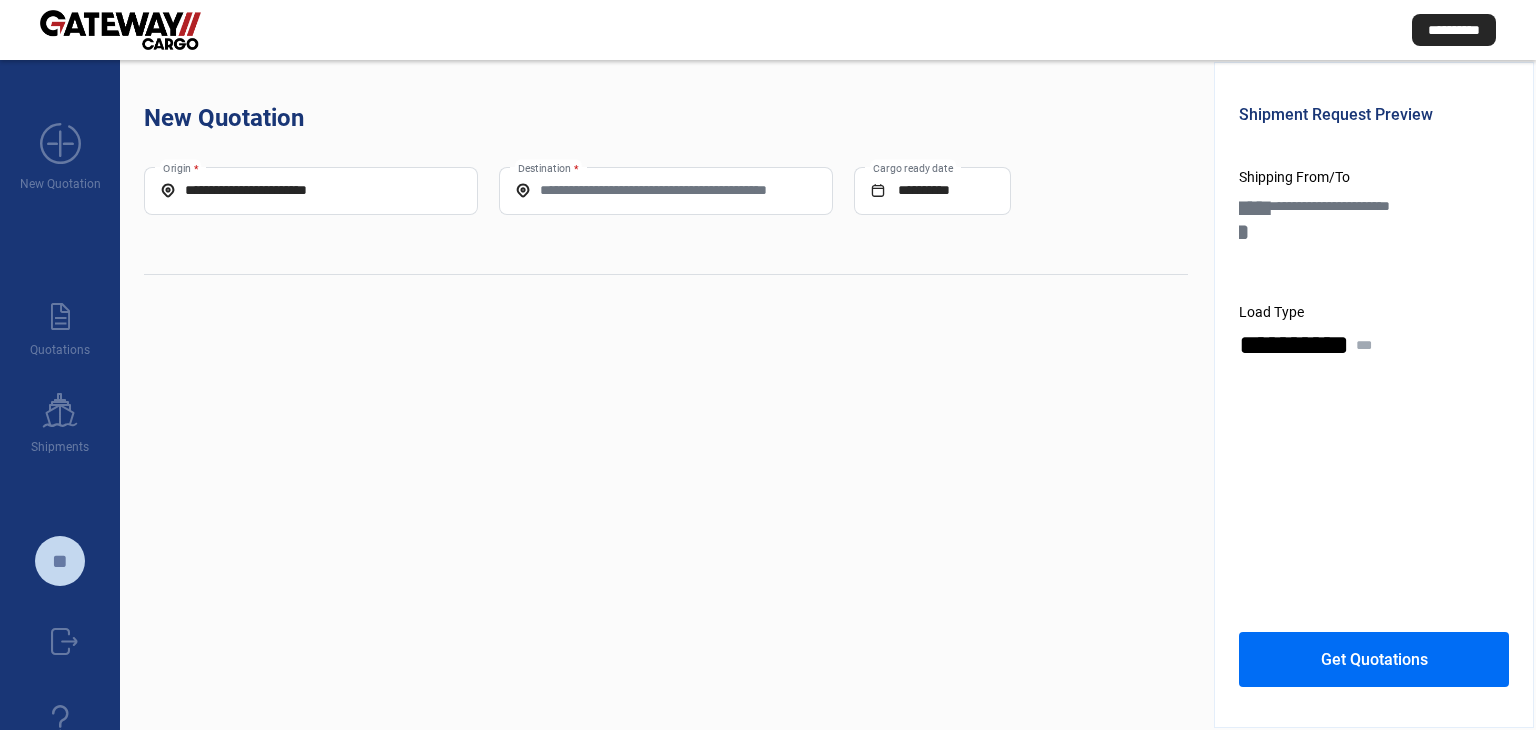 click on "Destination *" at bounding box center [666, 191] 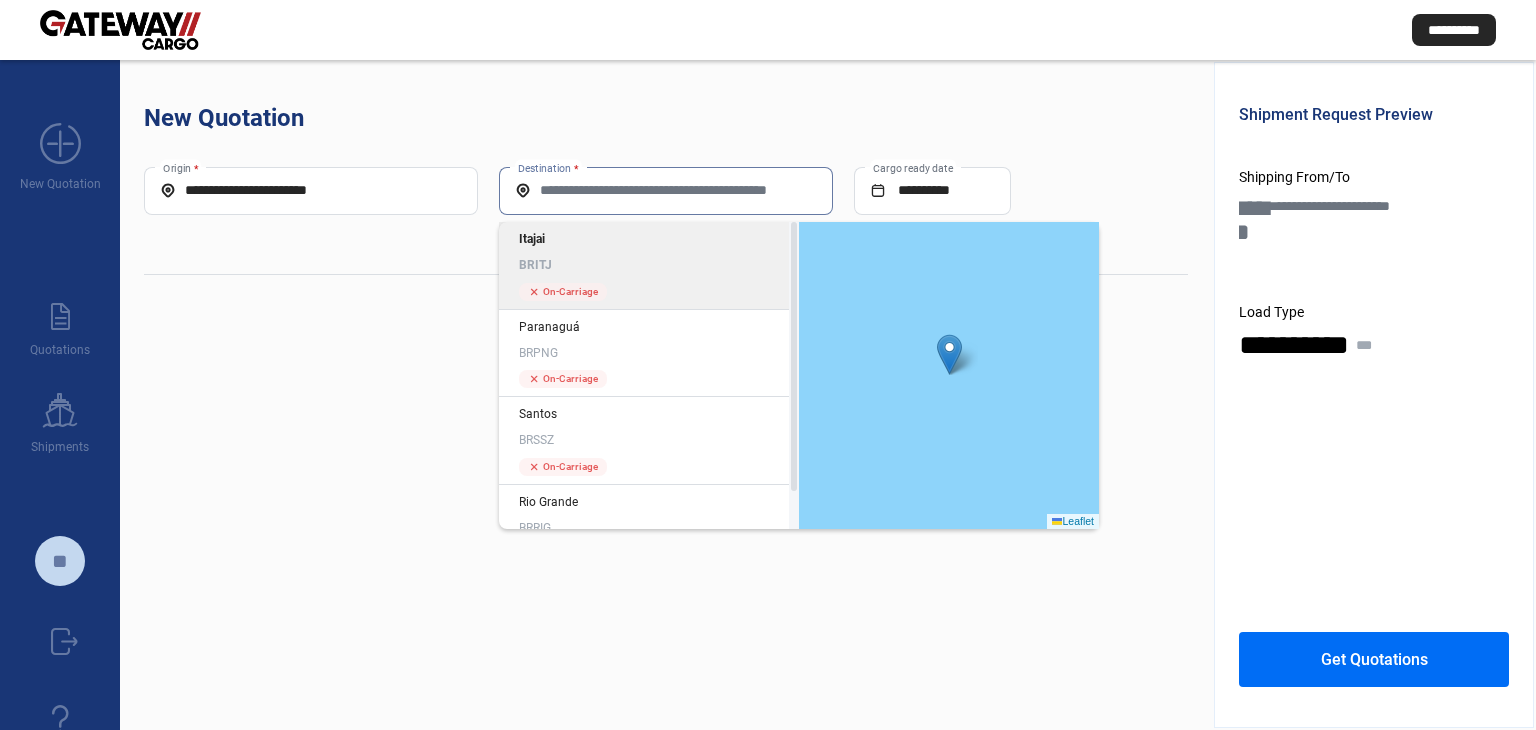 drag, startPoint x: 661, startPoint y: 261, endPoint x: 644, endPoint y: 288, distance: 31.906113 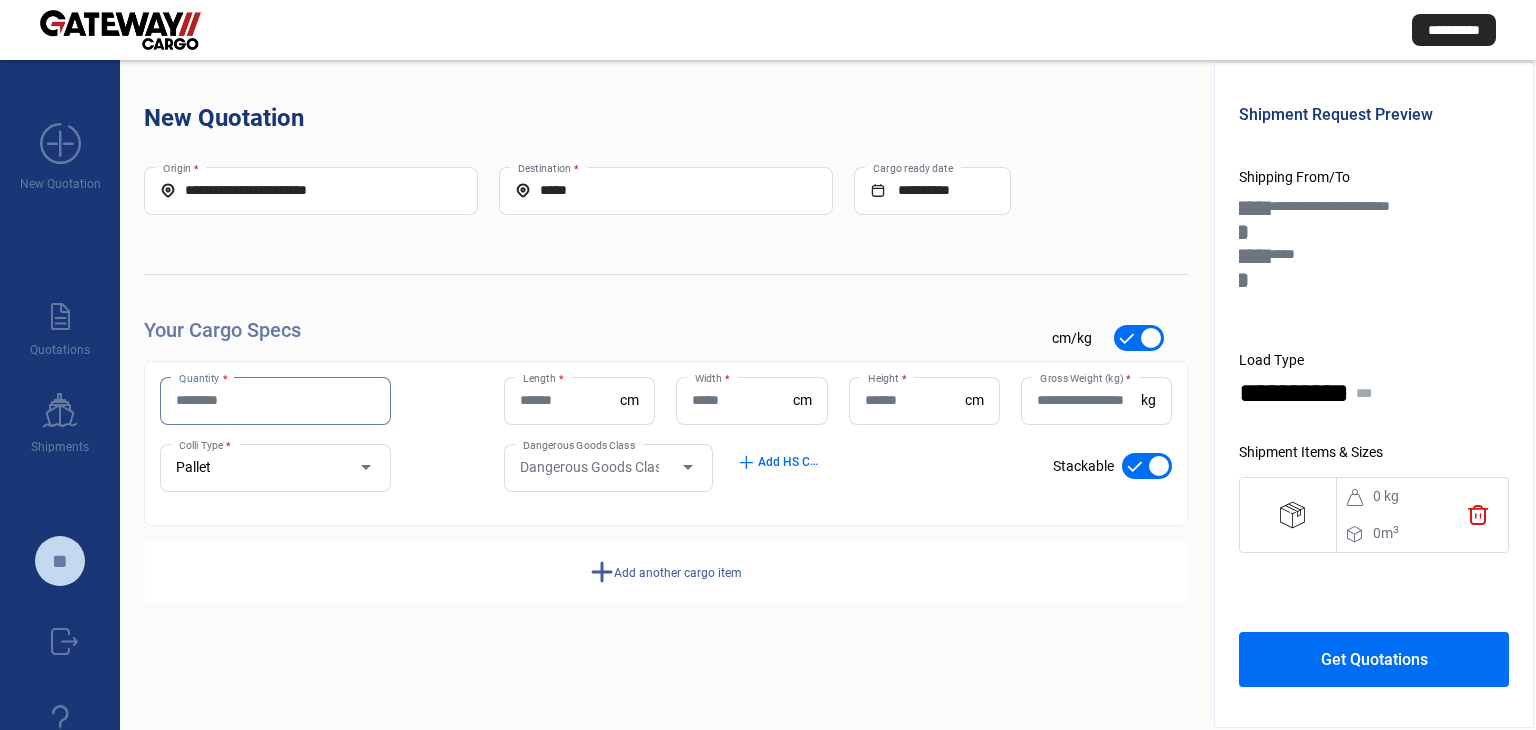 click on "Quantity *" at bounding box center (275, 400) 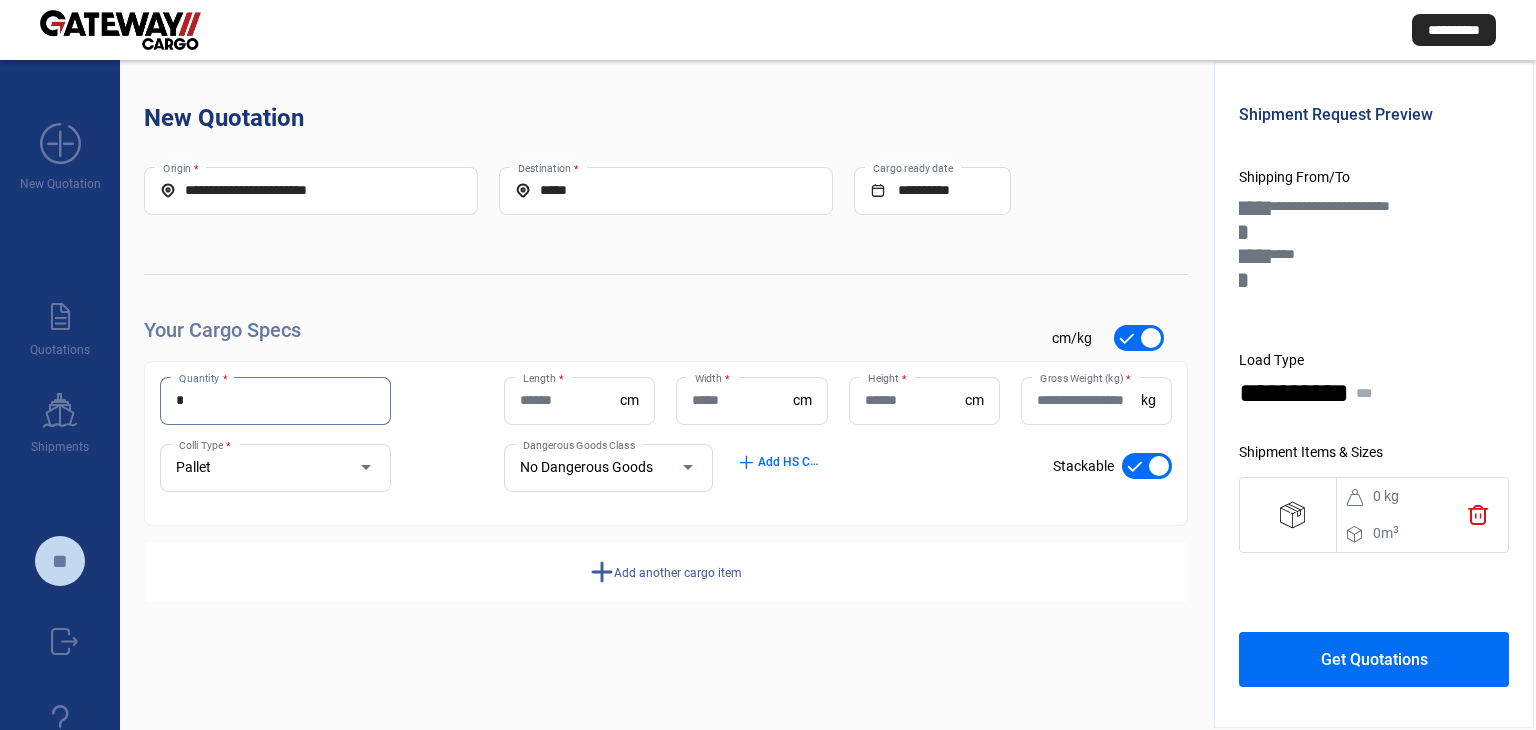 type on "*" 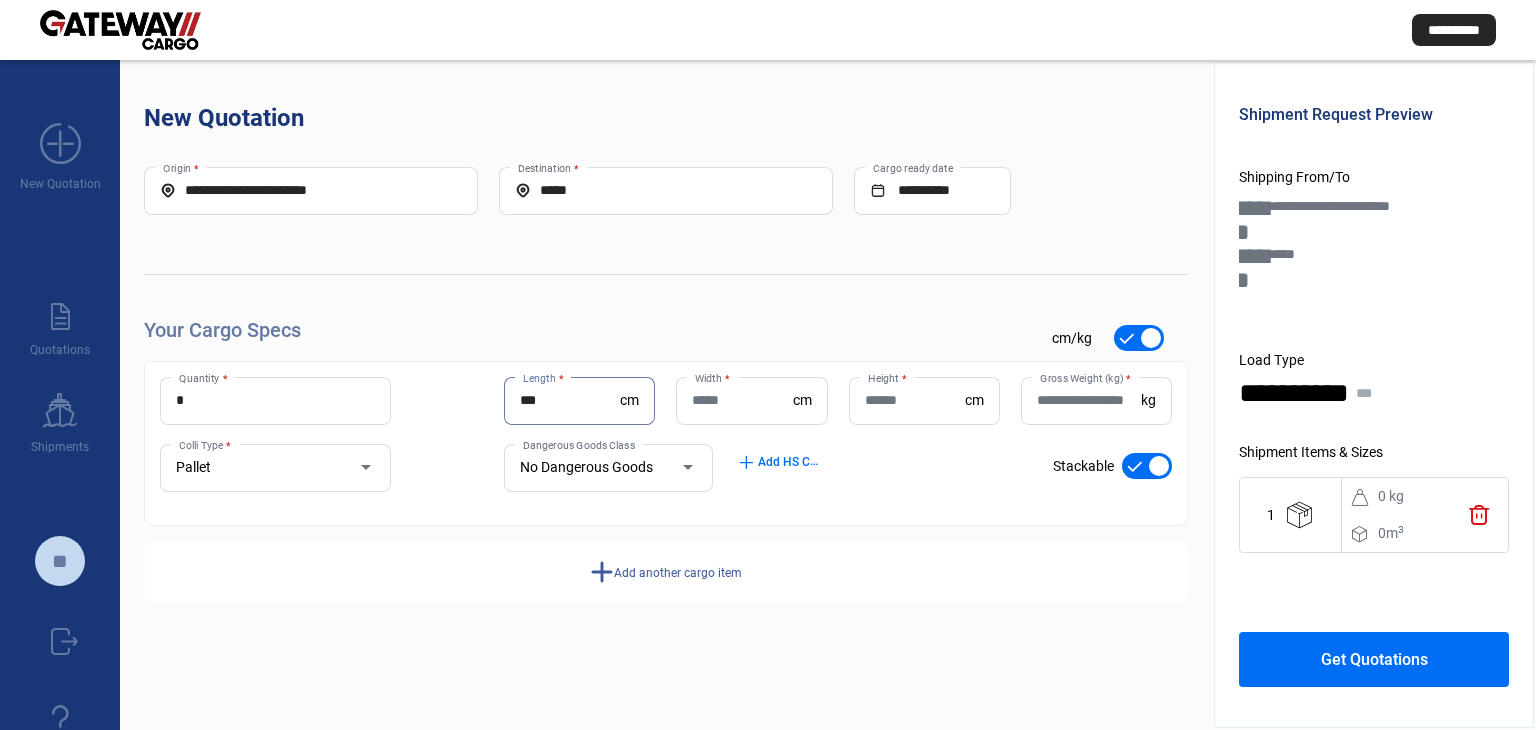 type on "***" 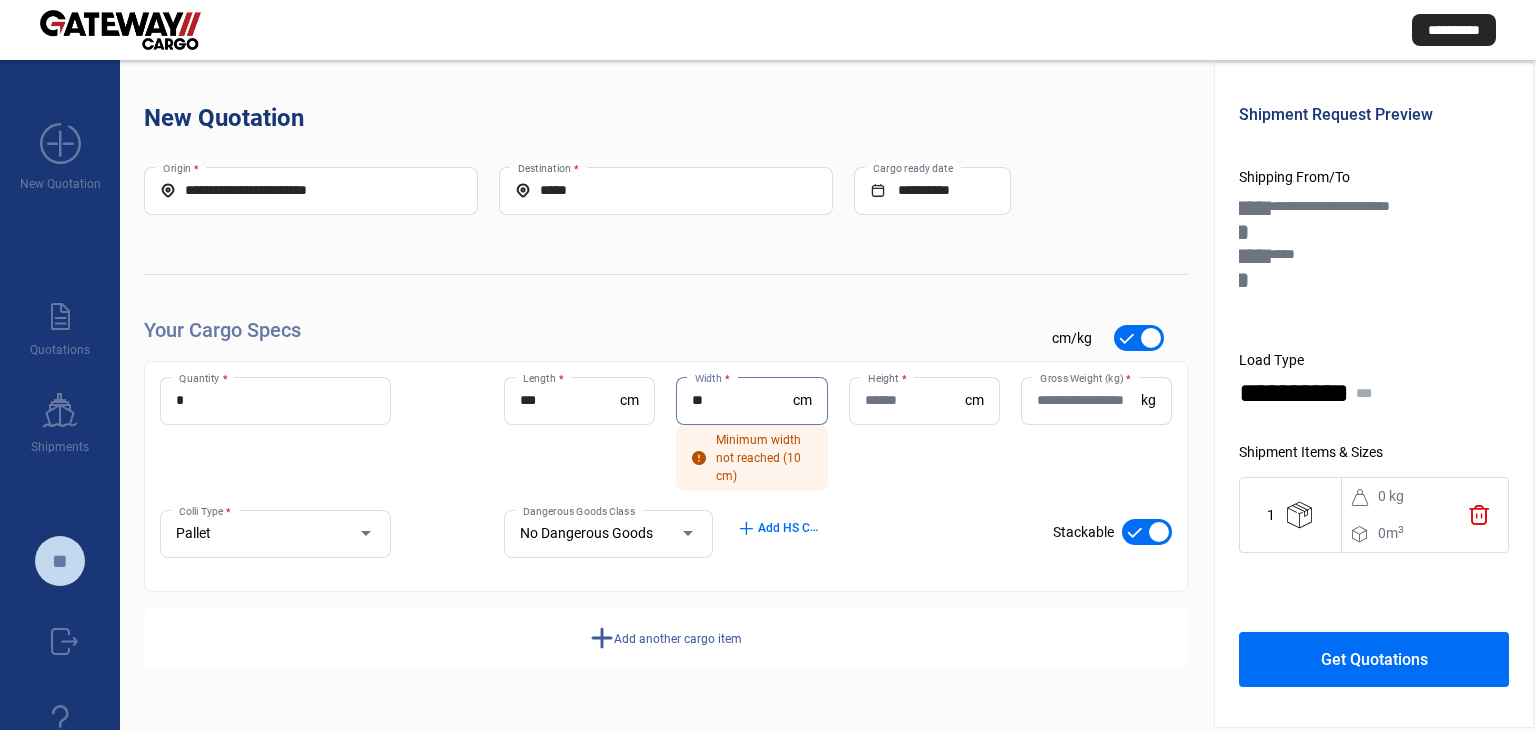 type on "**" 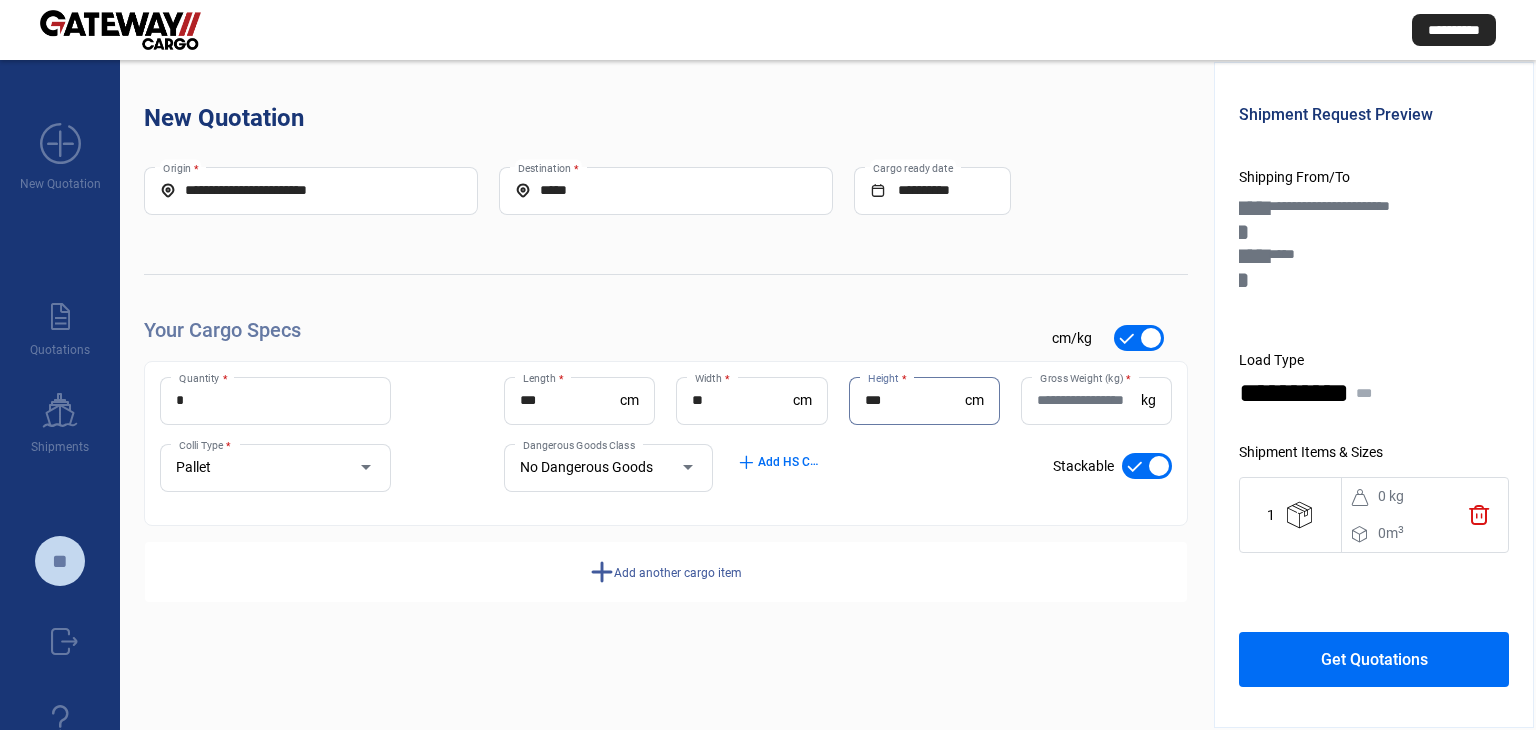 type on "***" 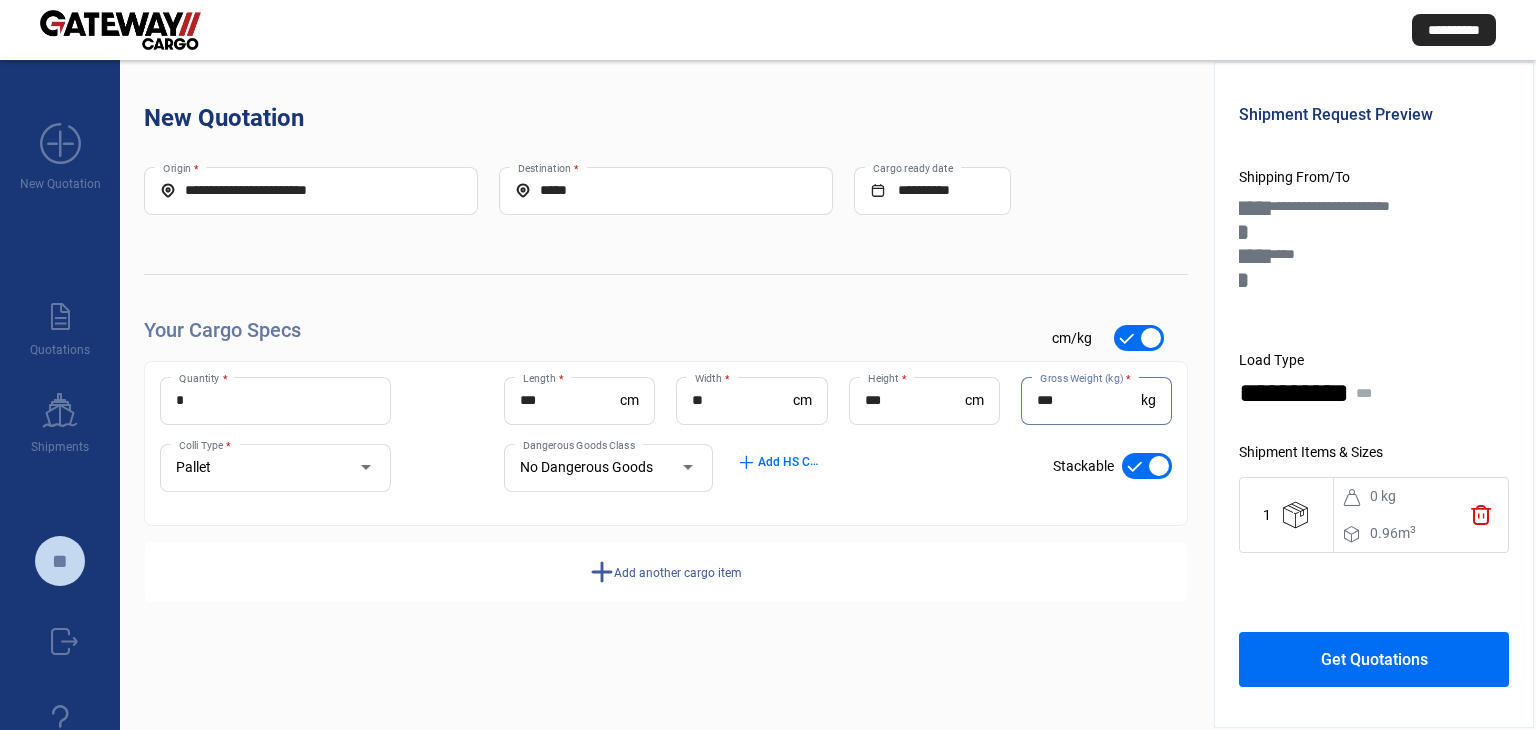 type on "***" 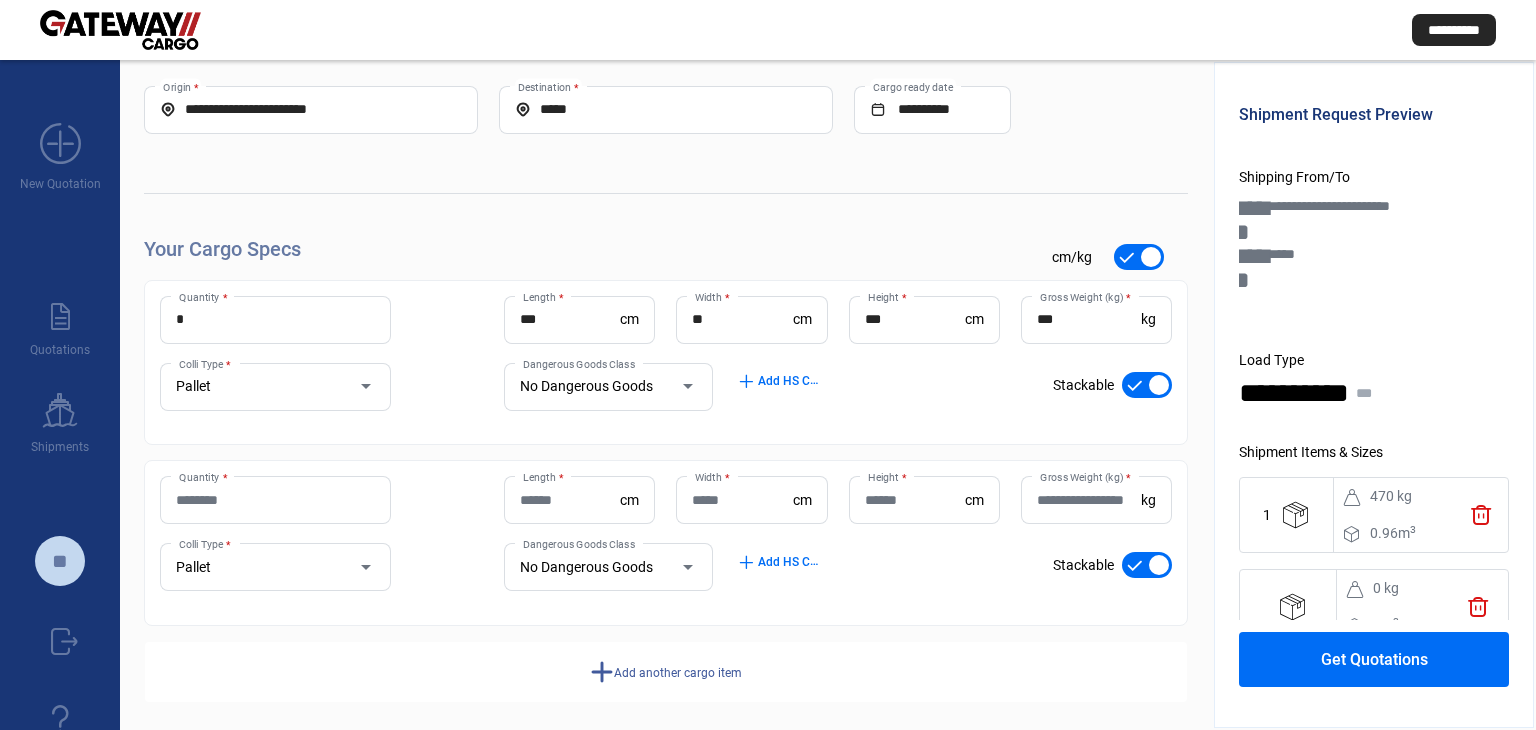 scroll, scrollTop: 93, scrollLeft: 0, axis: vertical 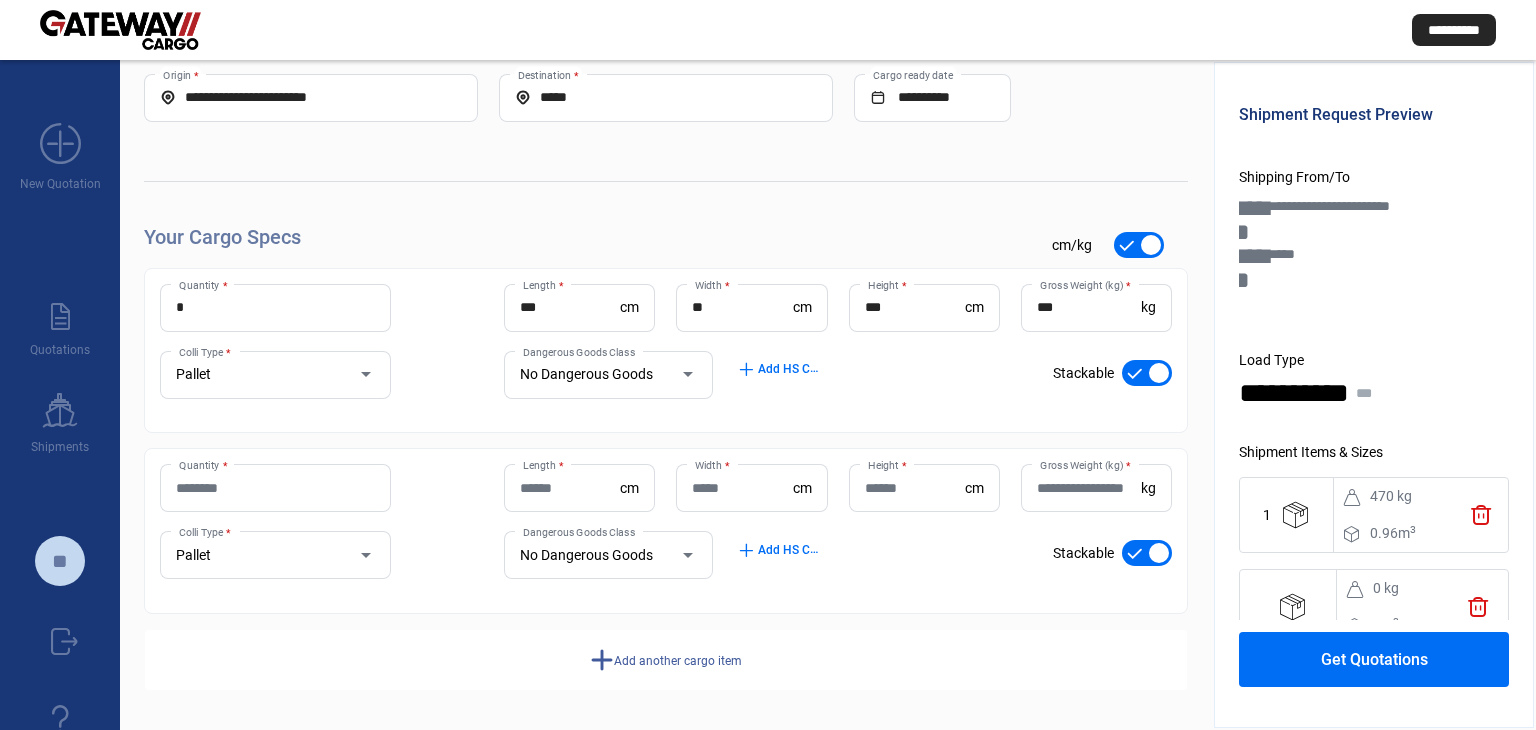 click on "Quantity *" at bounding box center (275, 488) 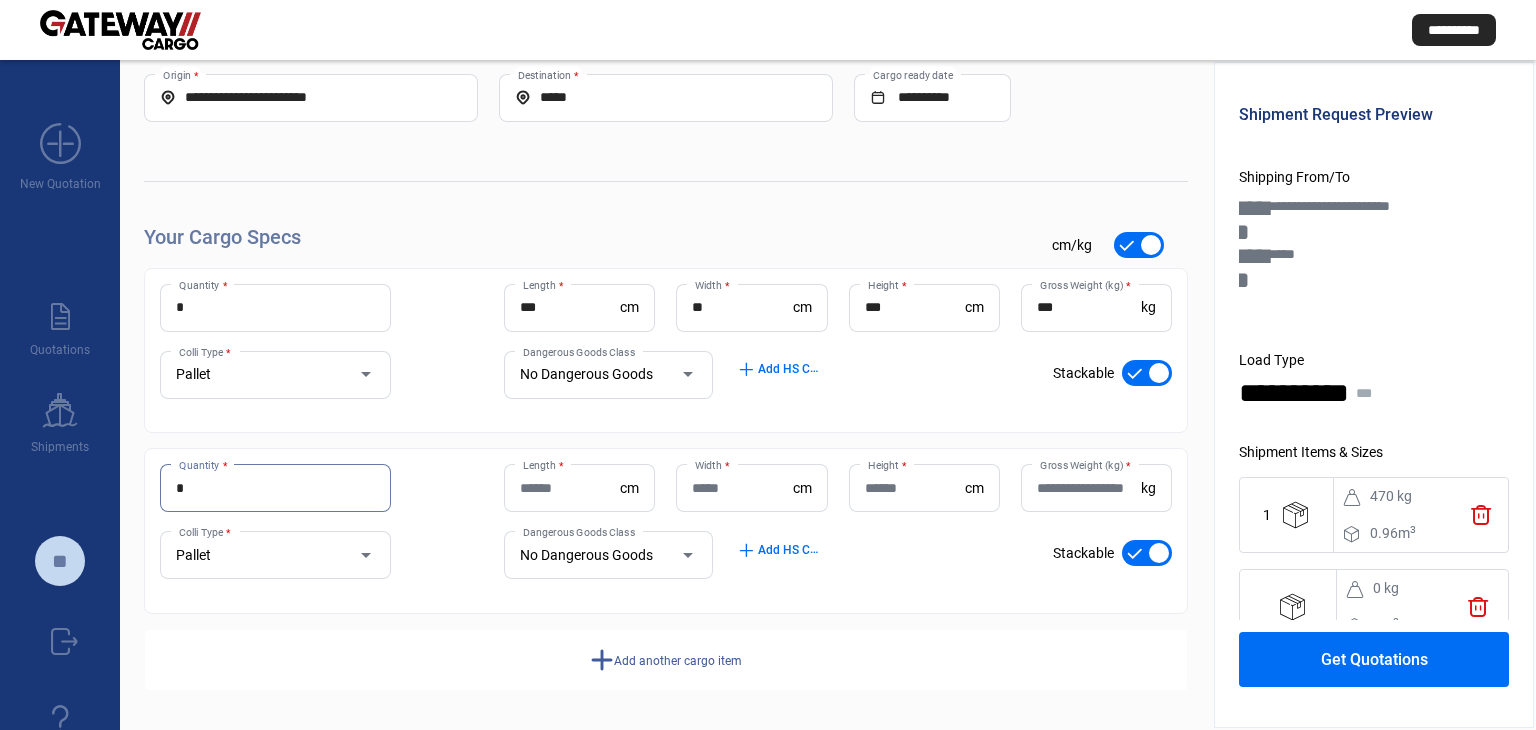 type on "*" 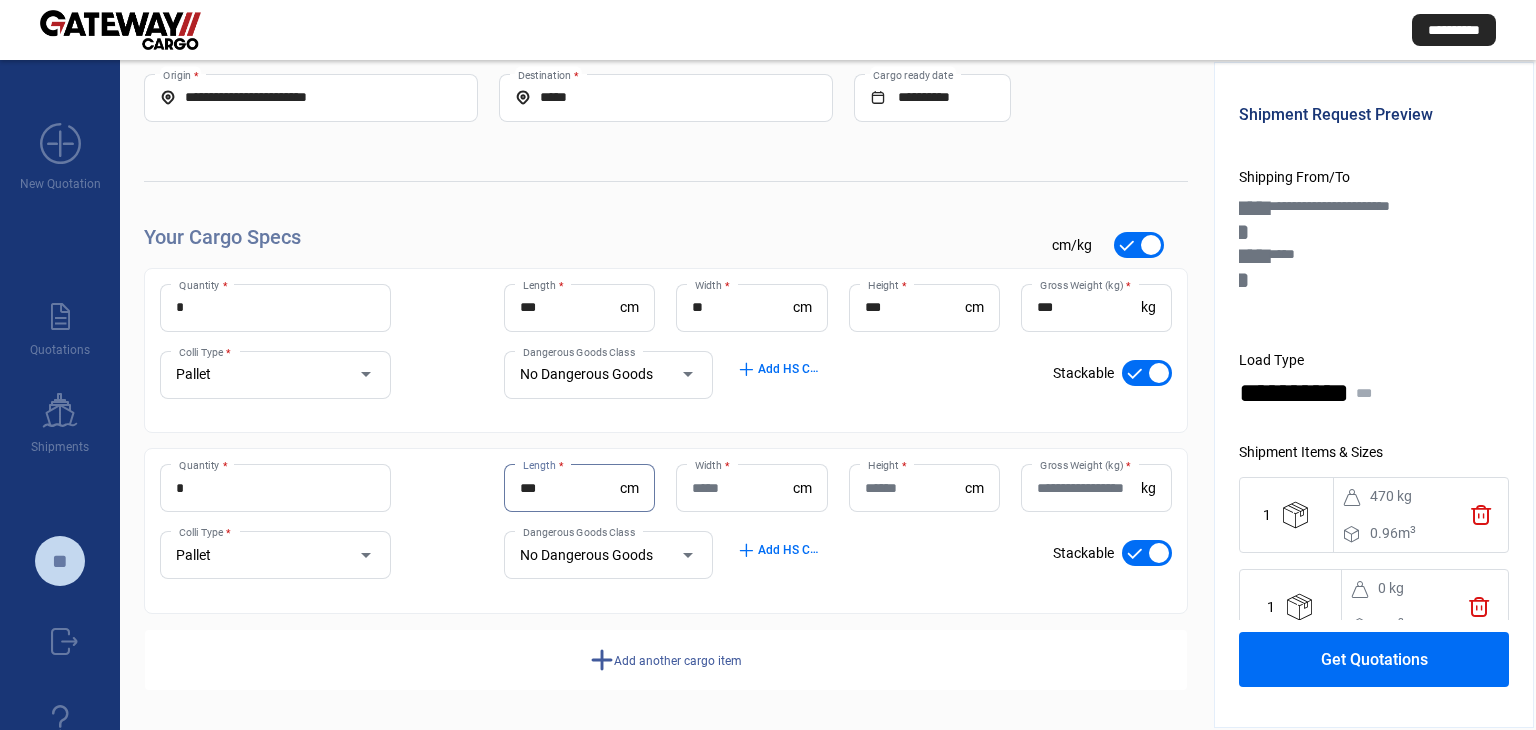 type on "***" 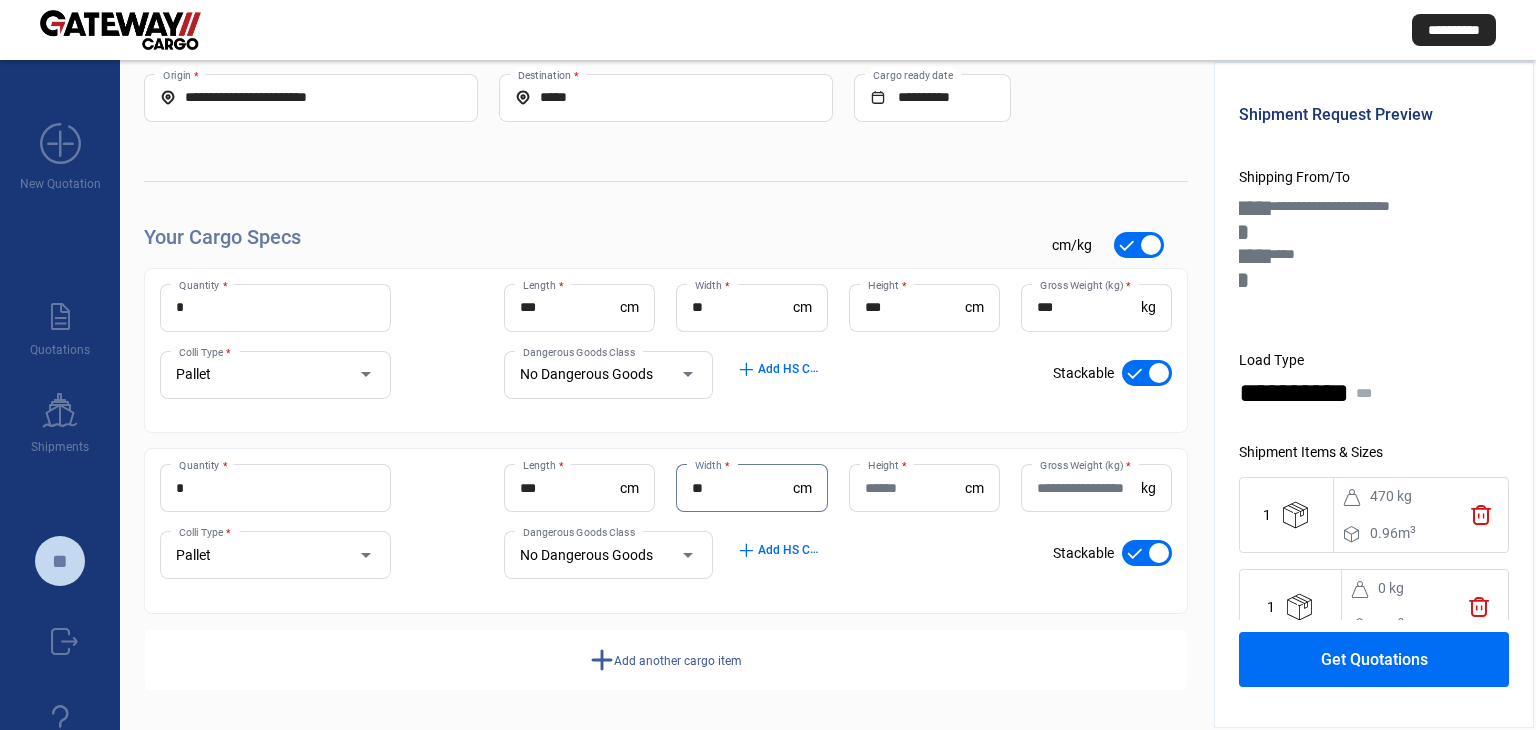 type on "**" 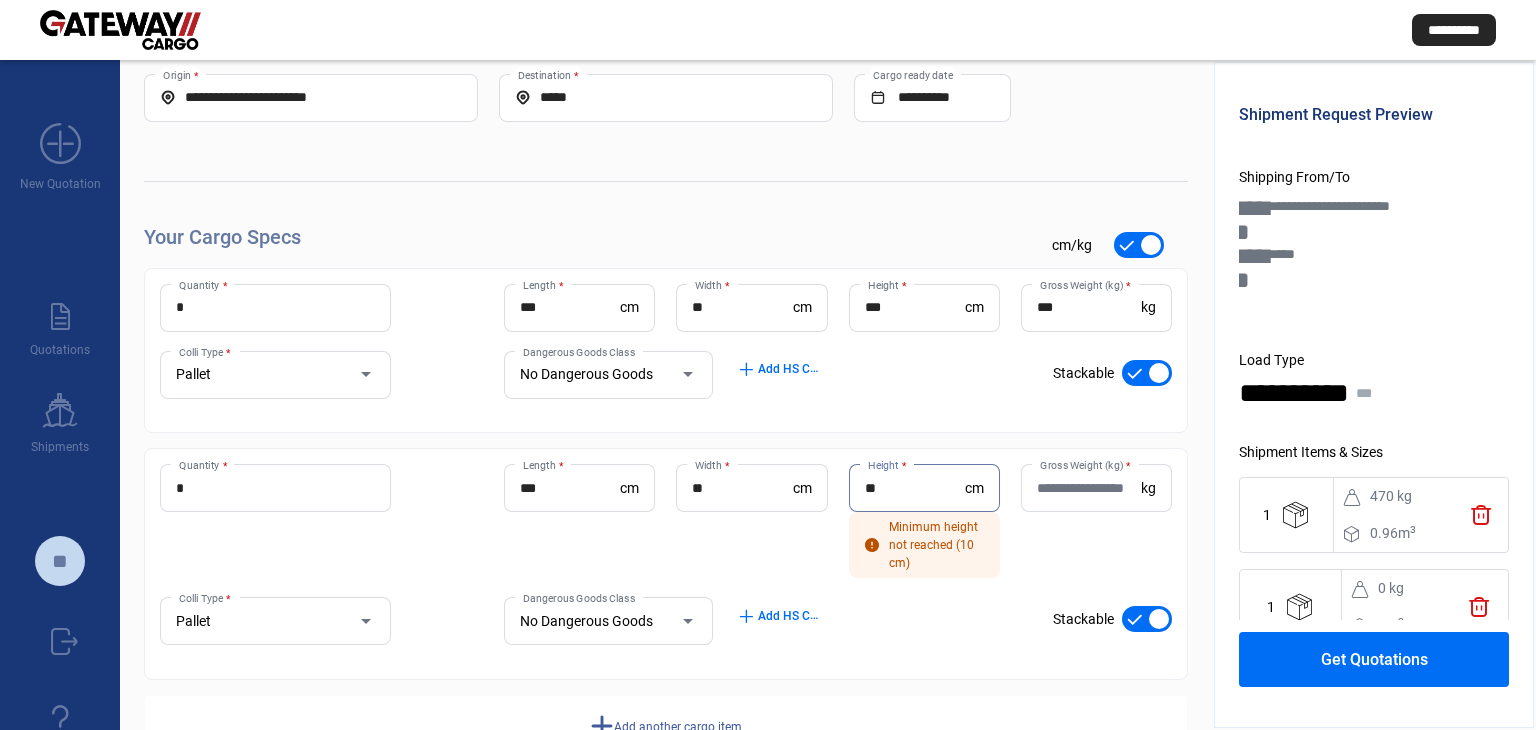 type on "**" 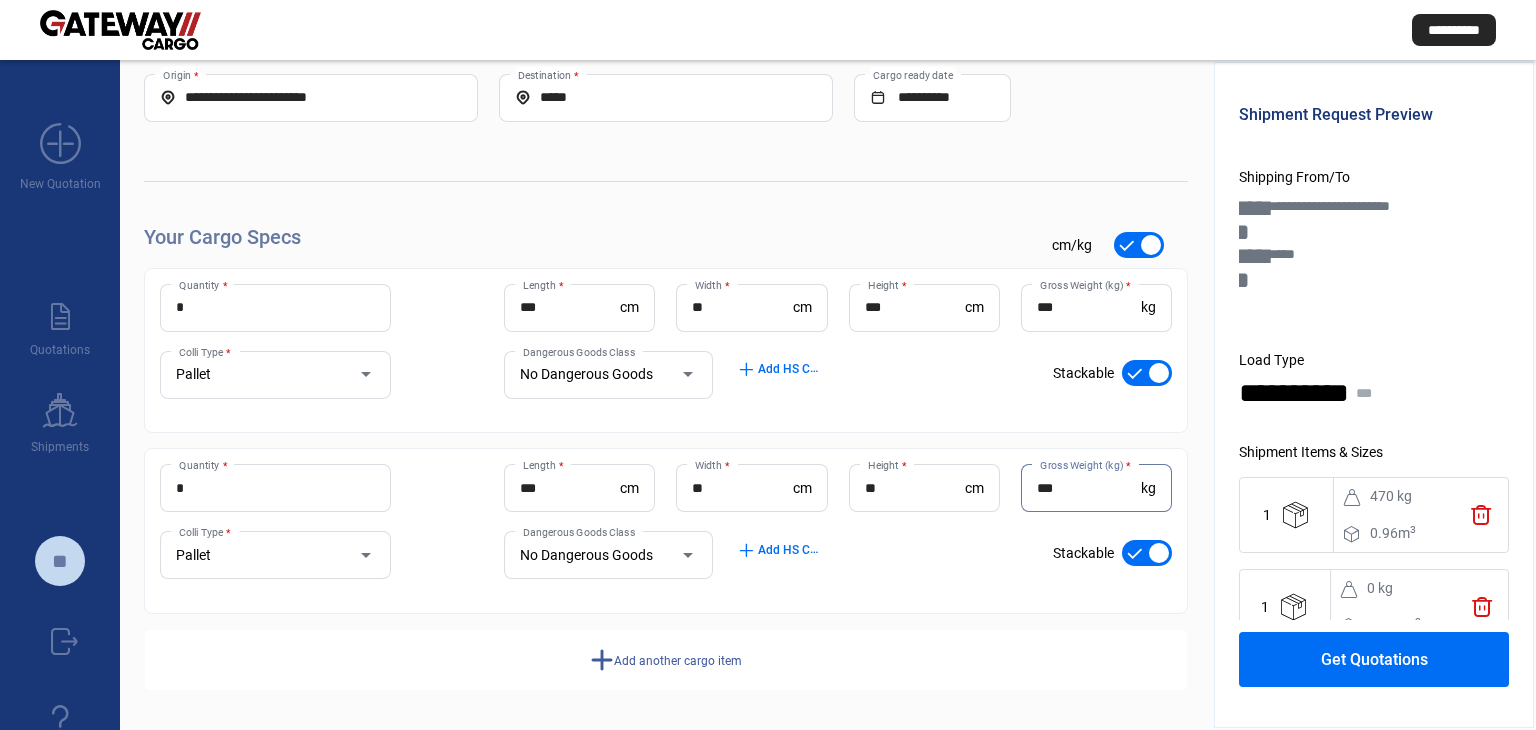 type on "***" 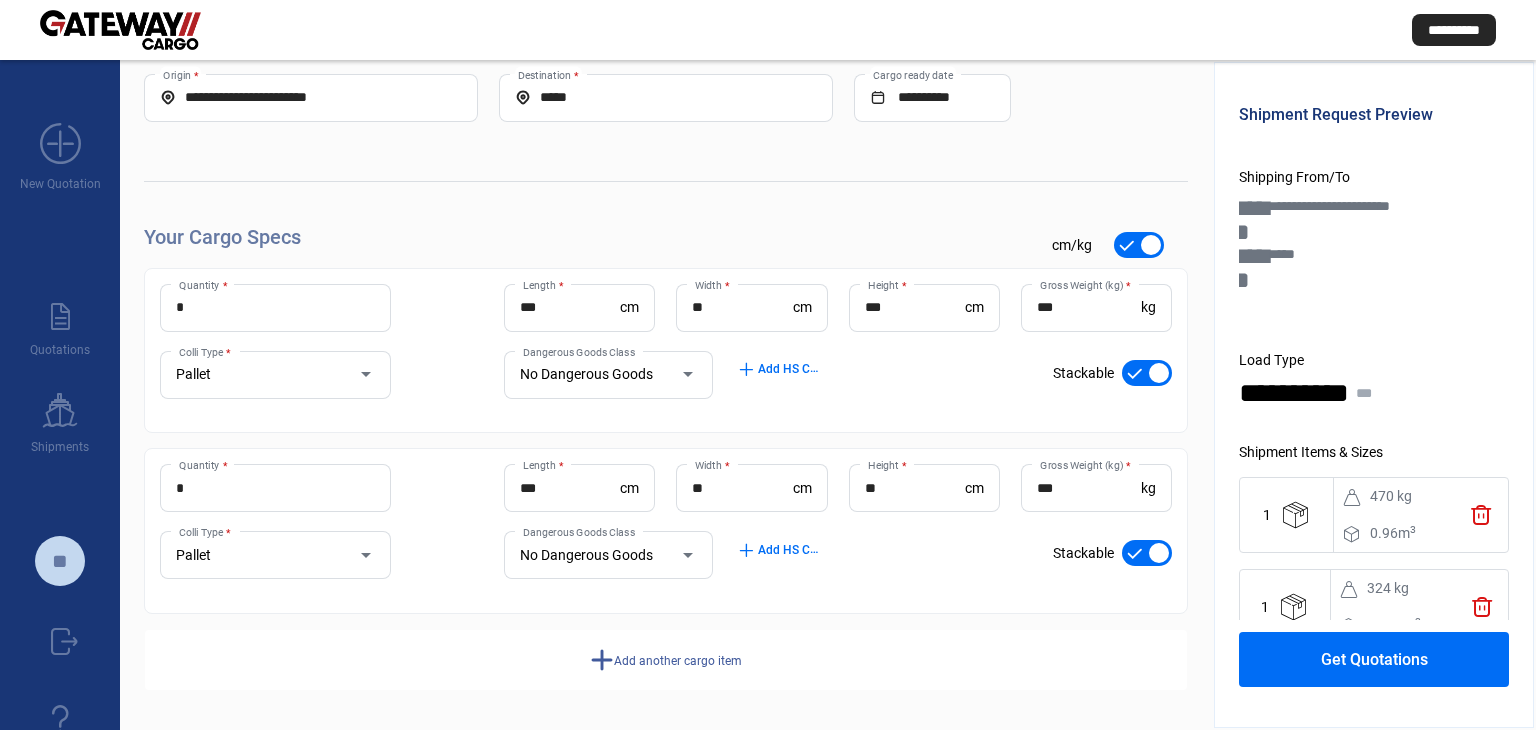 click at bounding box center [1147, 373] 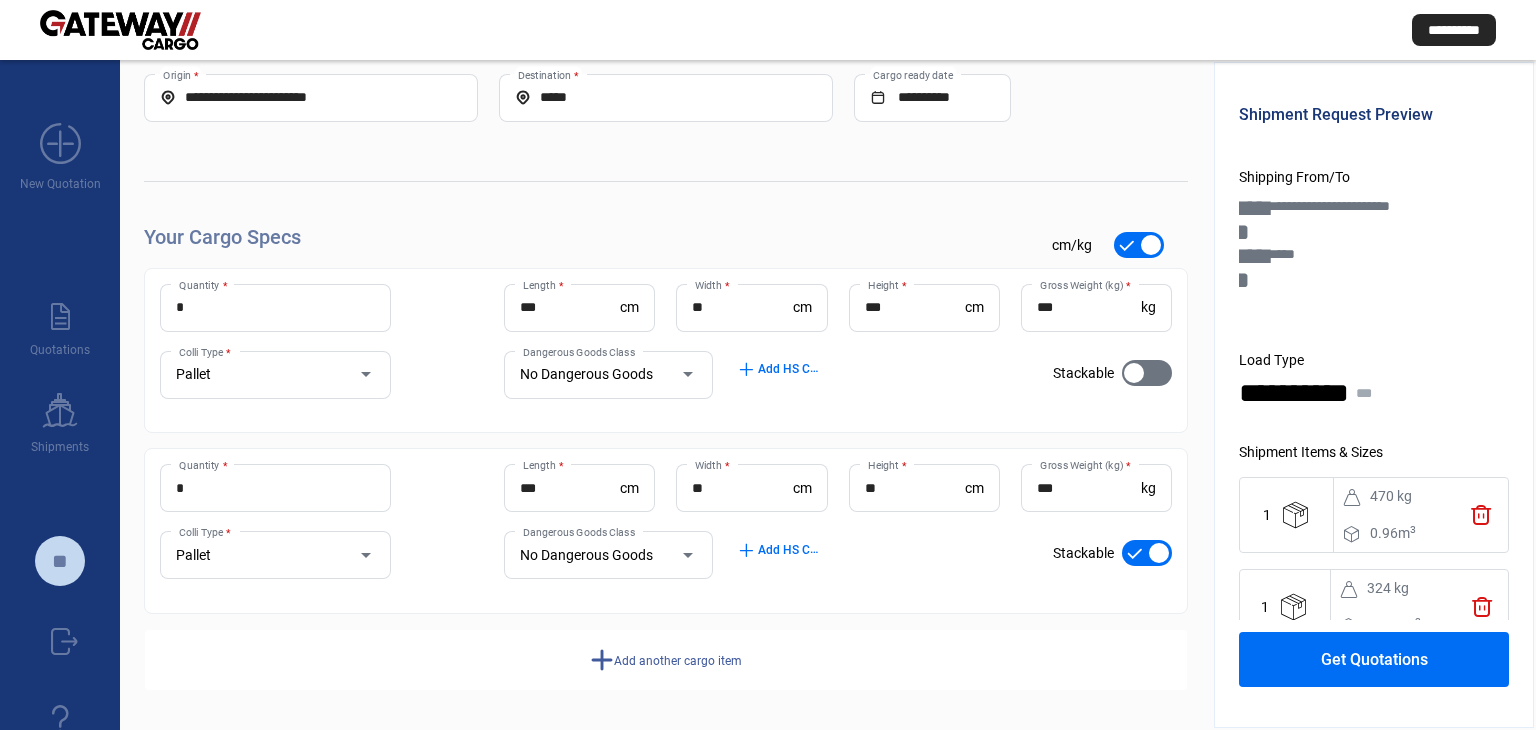 click on "check_mark    Stackable" at bounding box center (1068, 384) 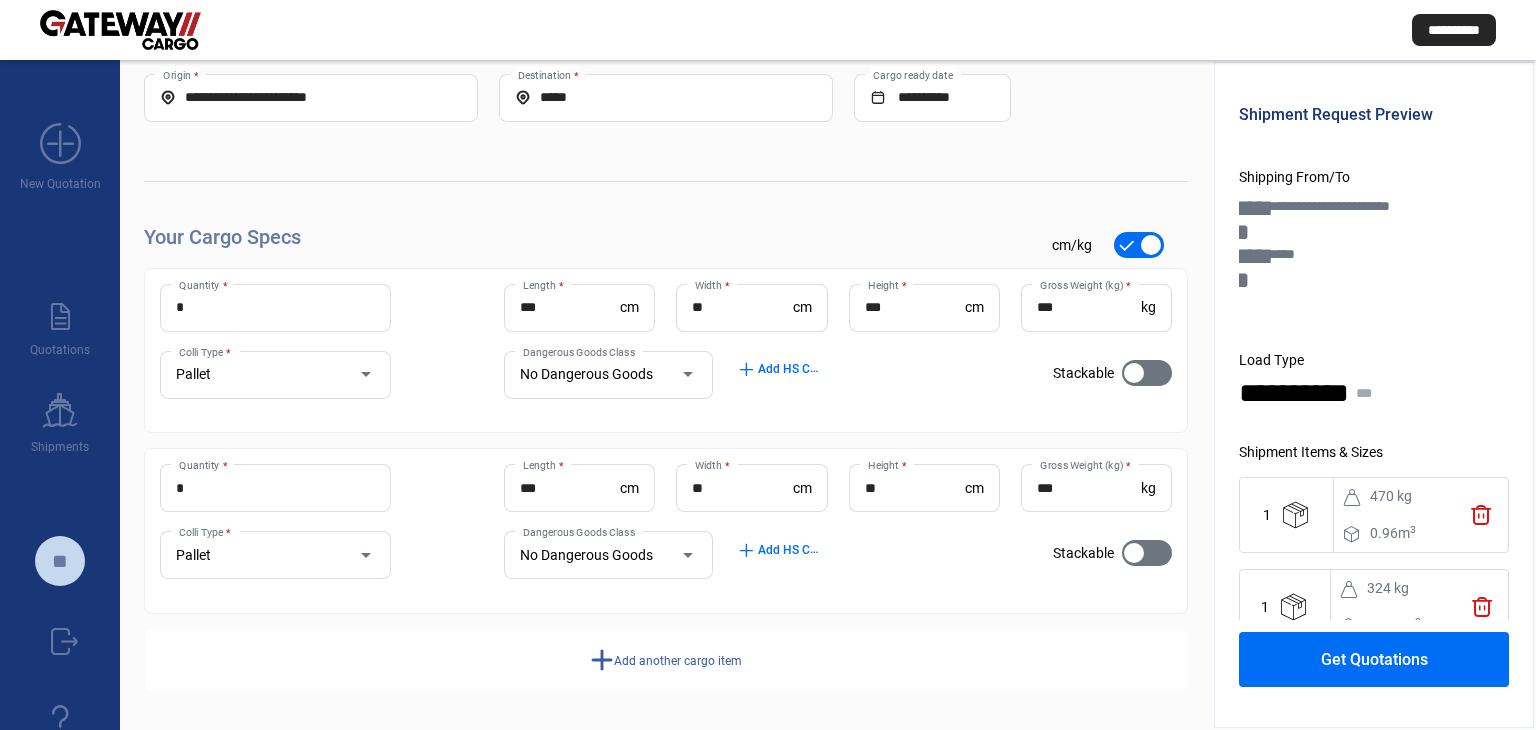 click on "Get Quotations" at bounding box center (1374, 659) 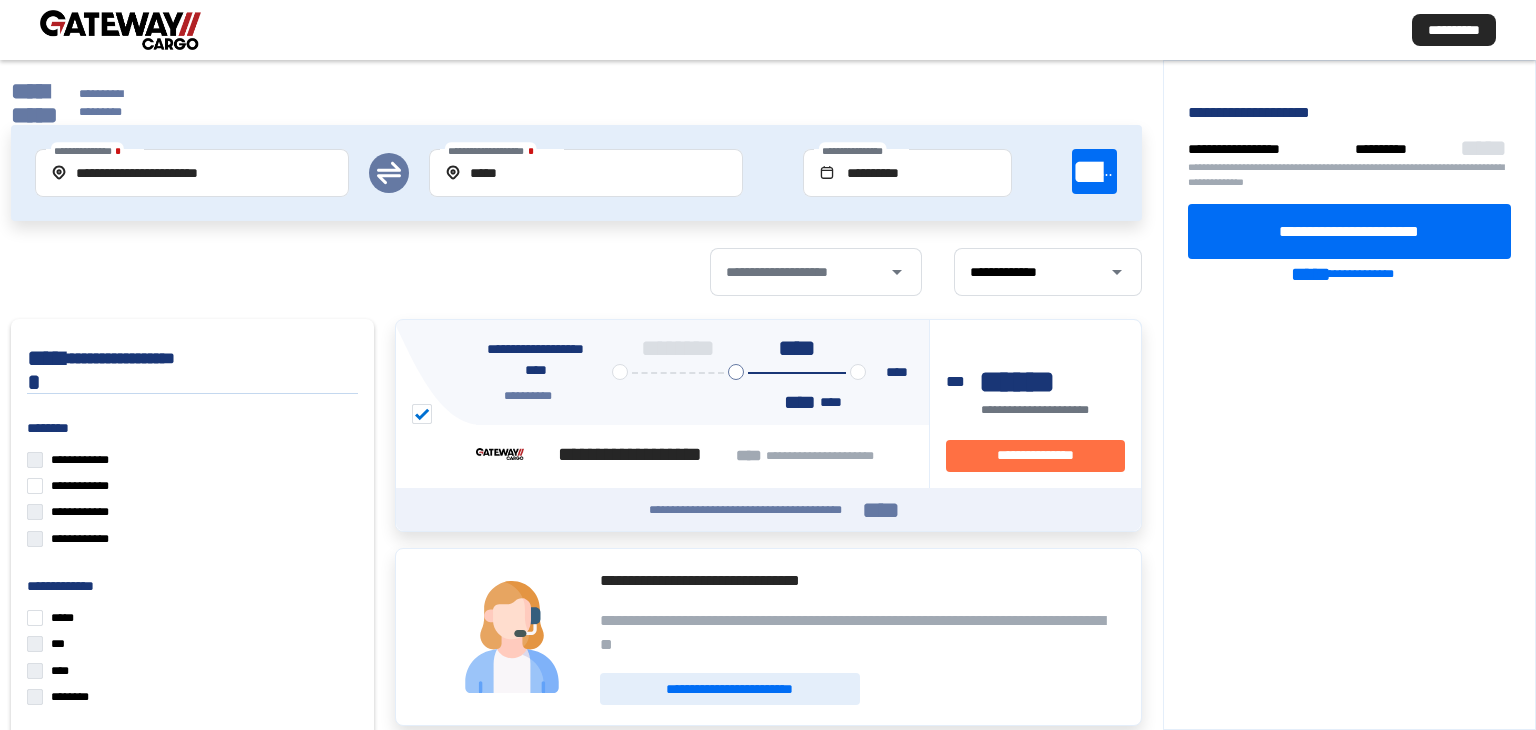 click at bounding box center (120, 30) 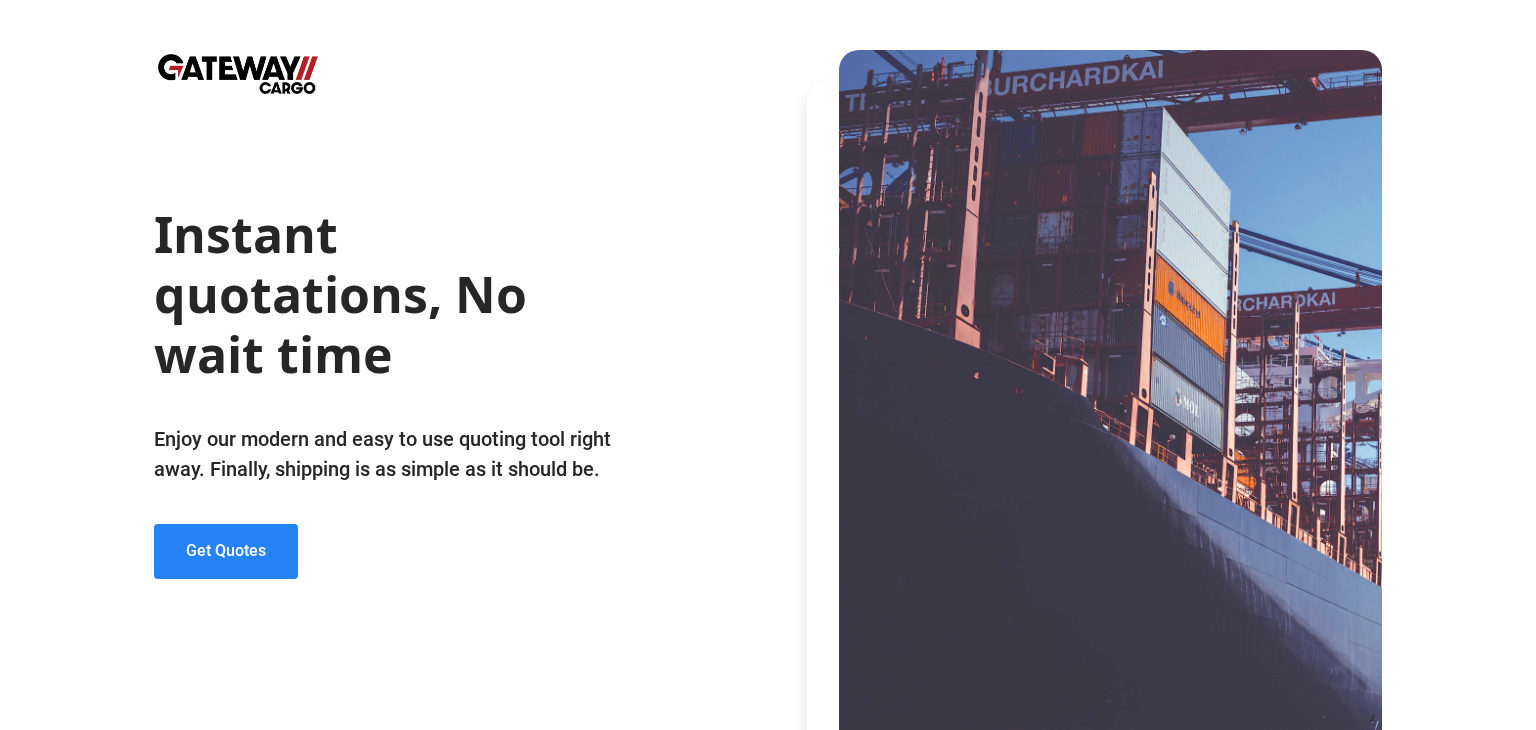 click on "Get Quotes" at bounding box center [226, 551] 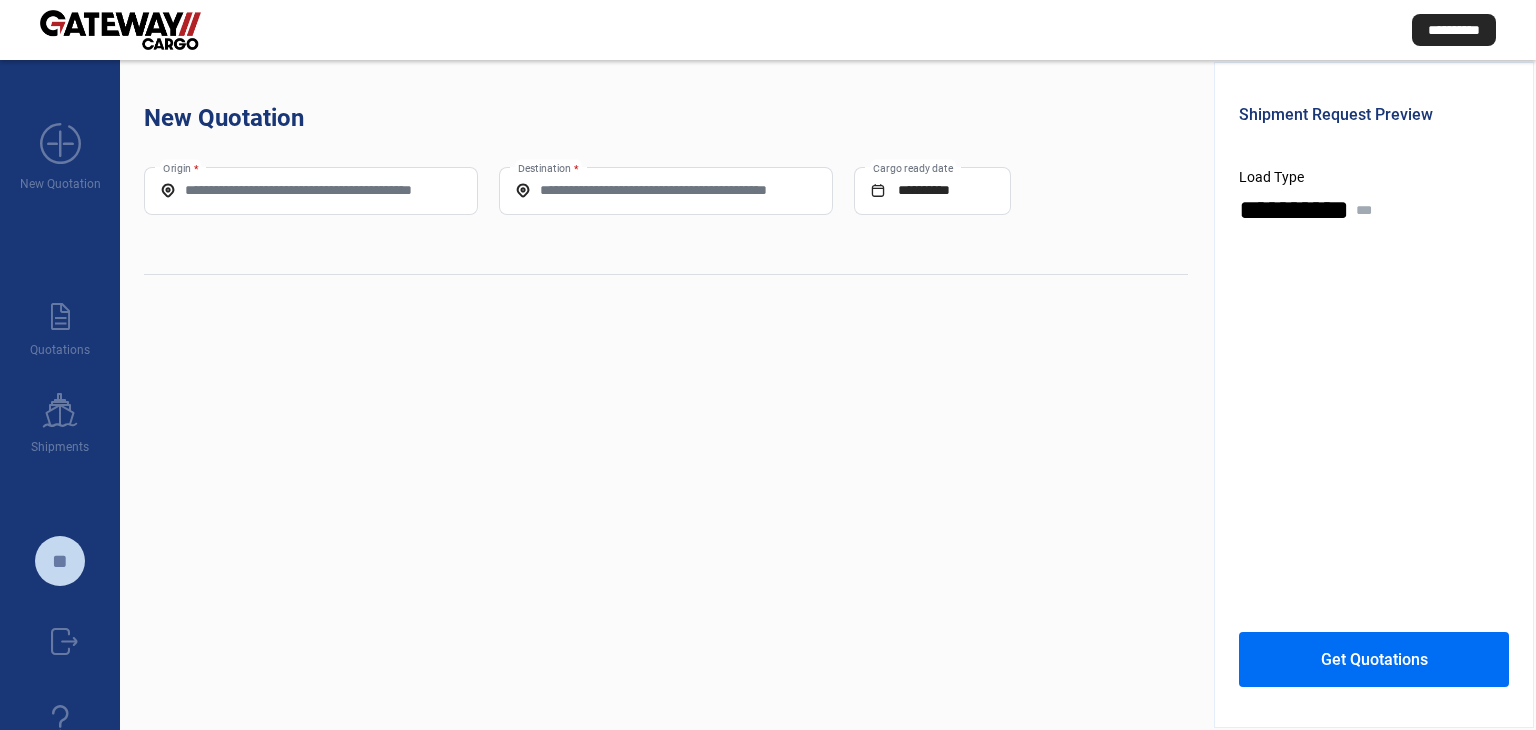 click on "Origin *" at bounding box center (311, 190) 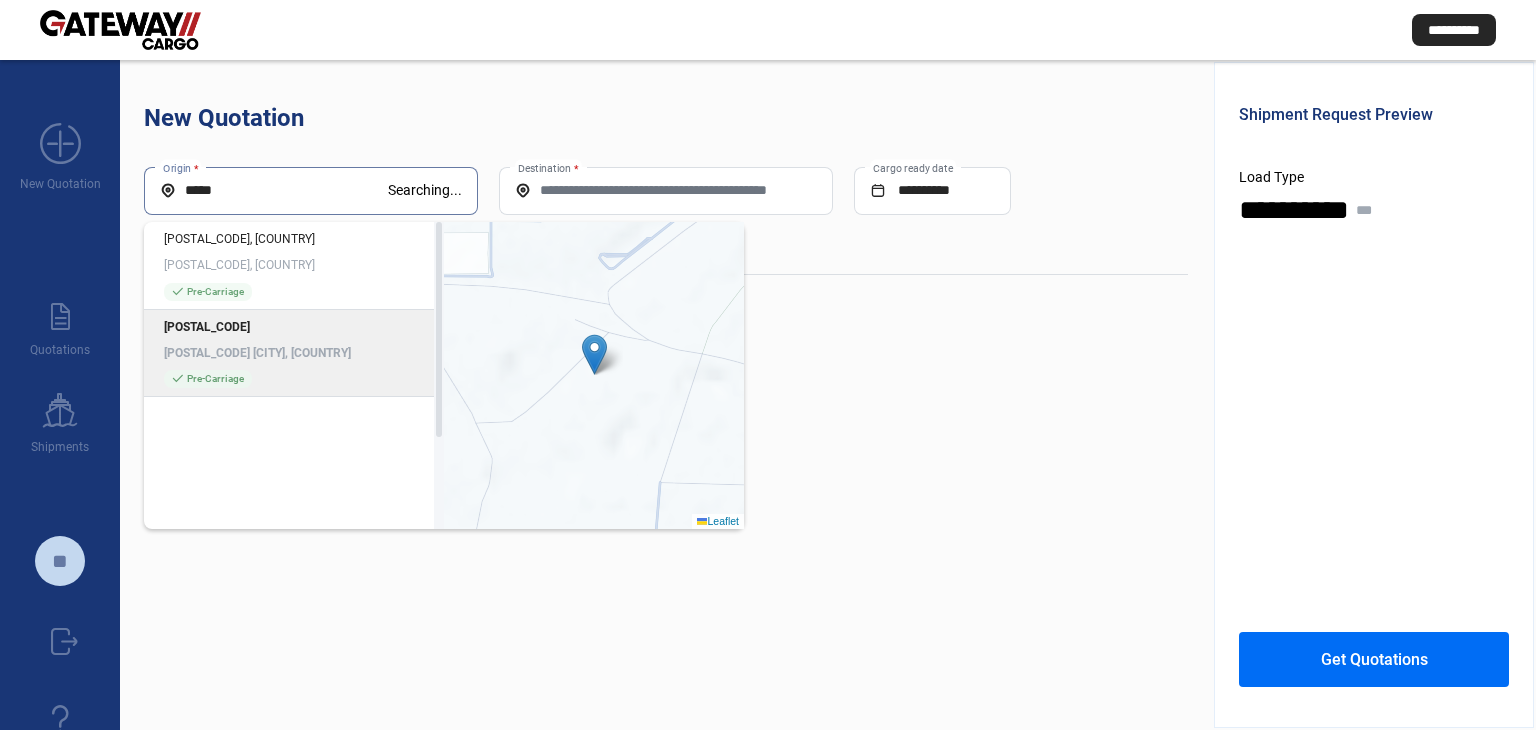 type on "*****" 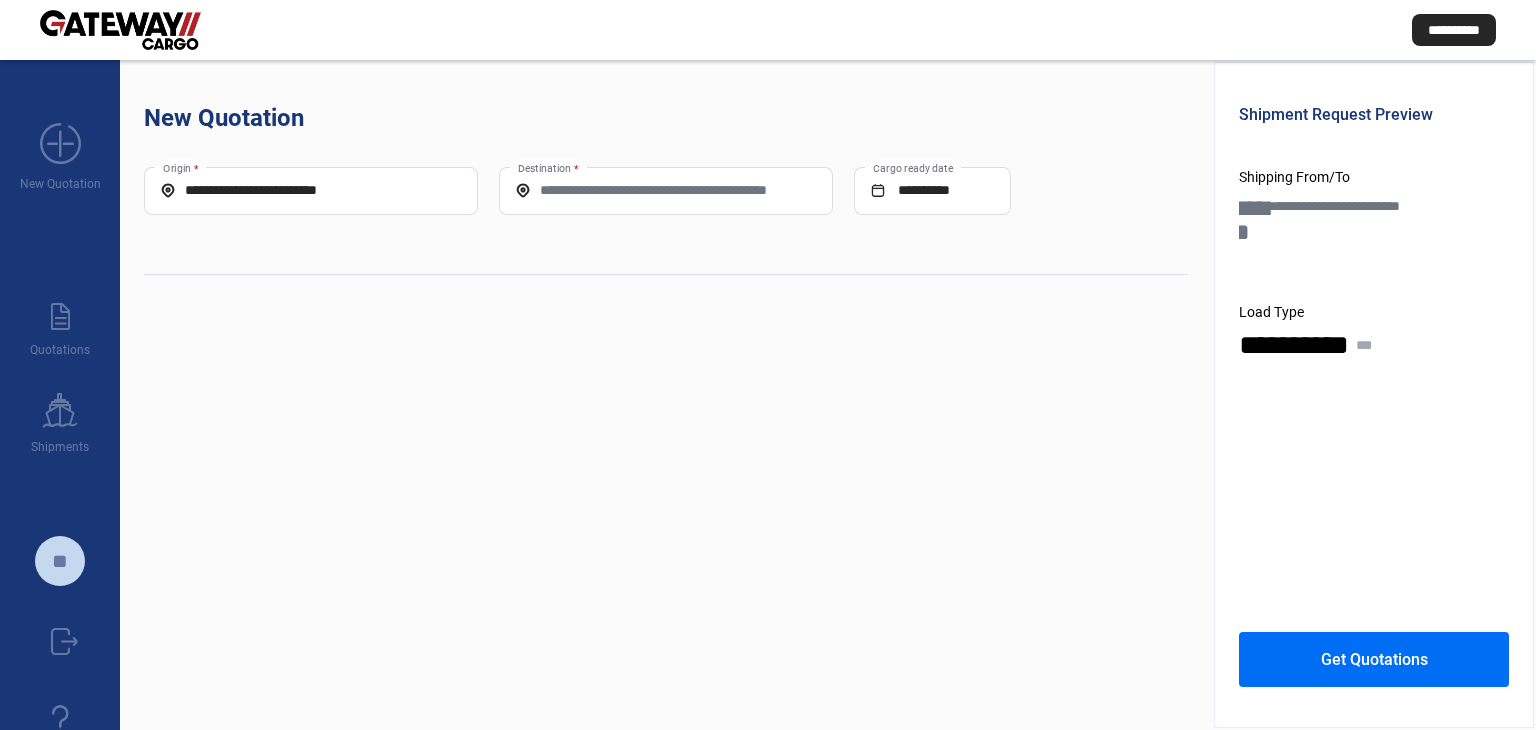 click on "Destination *" at bounding box center [666, 190] 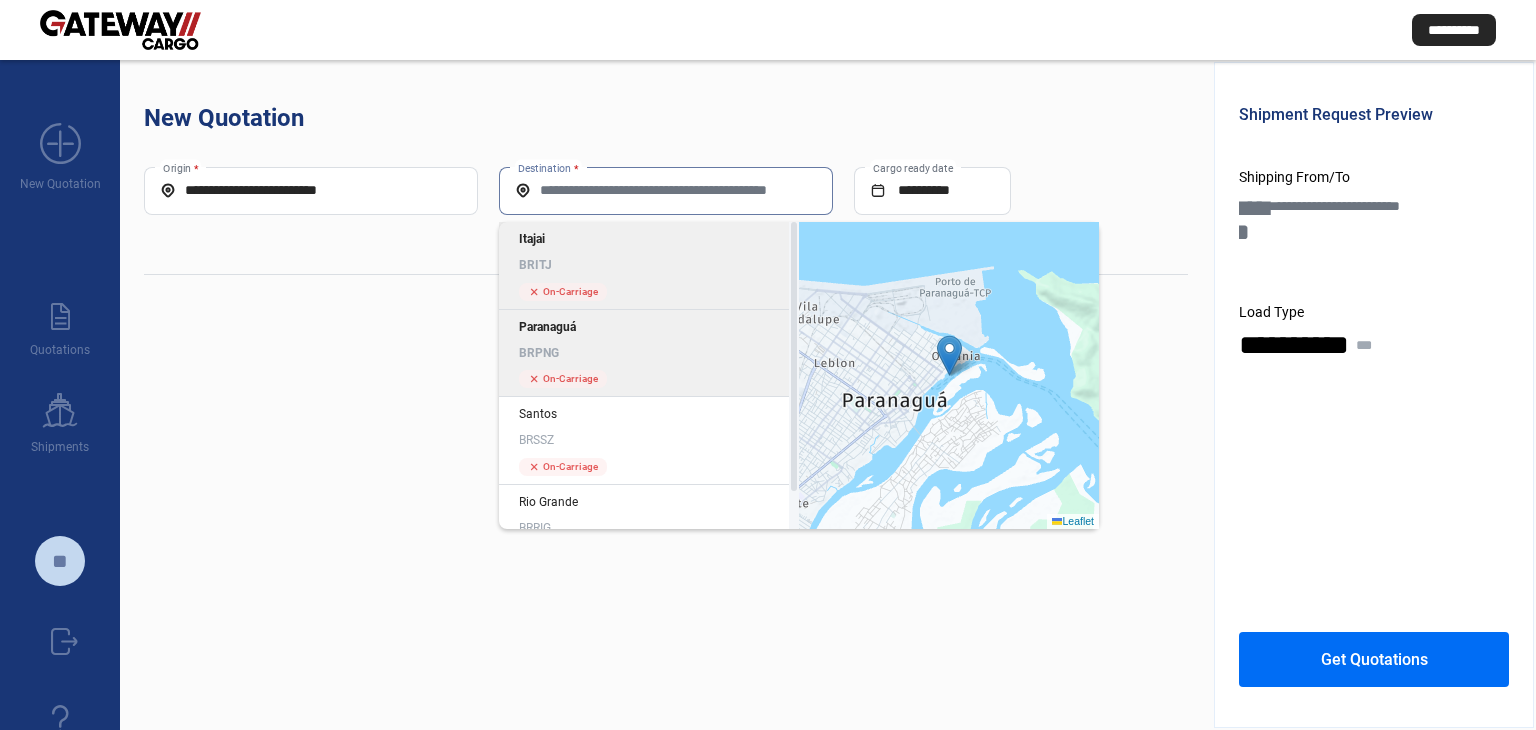 click on "Itajai BRITJ cross  On-Carriage" at bounding box center (649, 266) 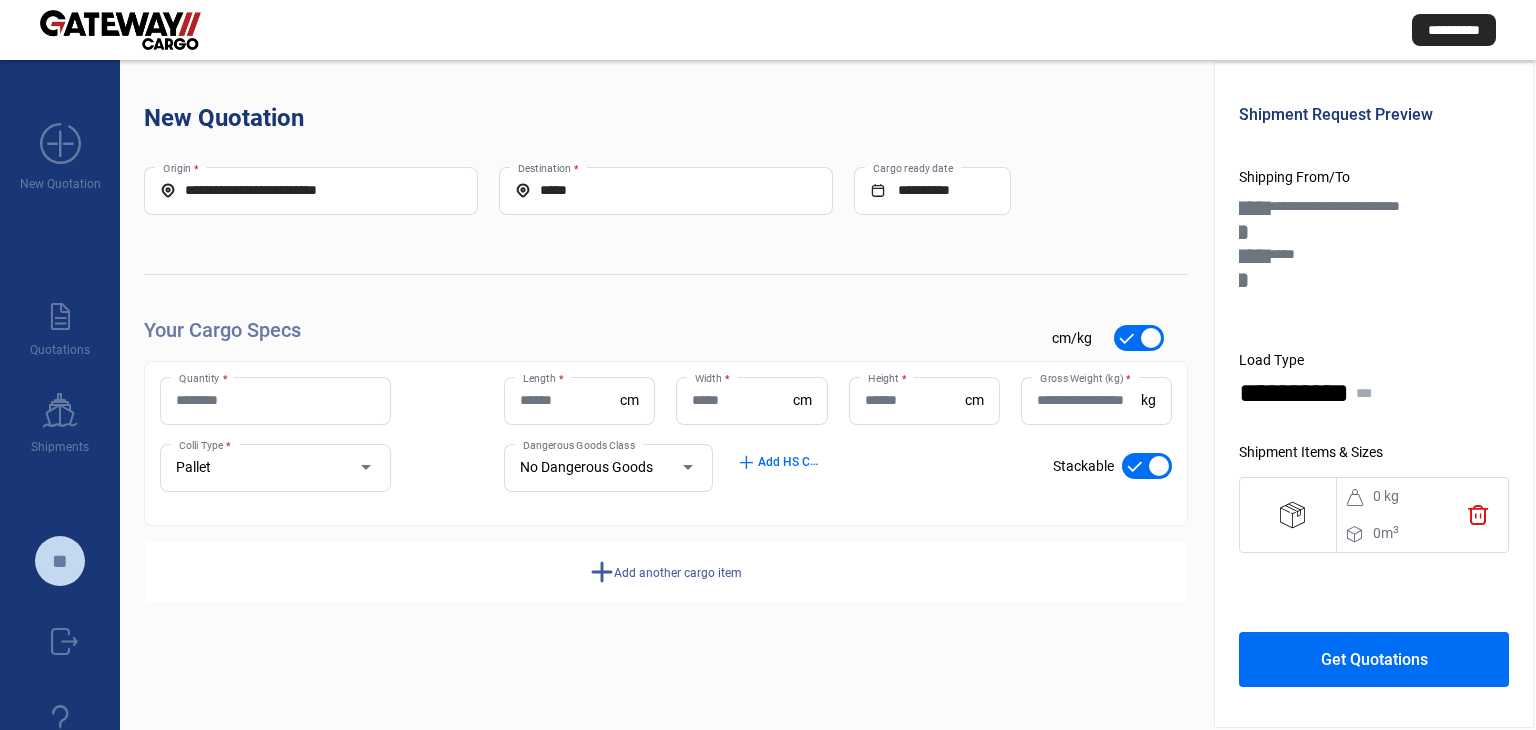 click on "Quantity *" at bounding box center (275, 401) 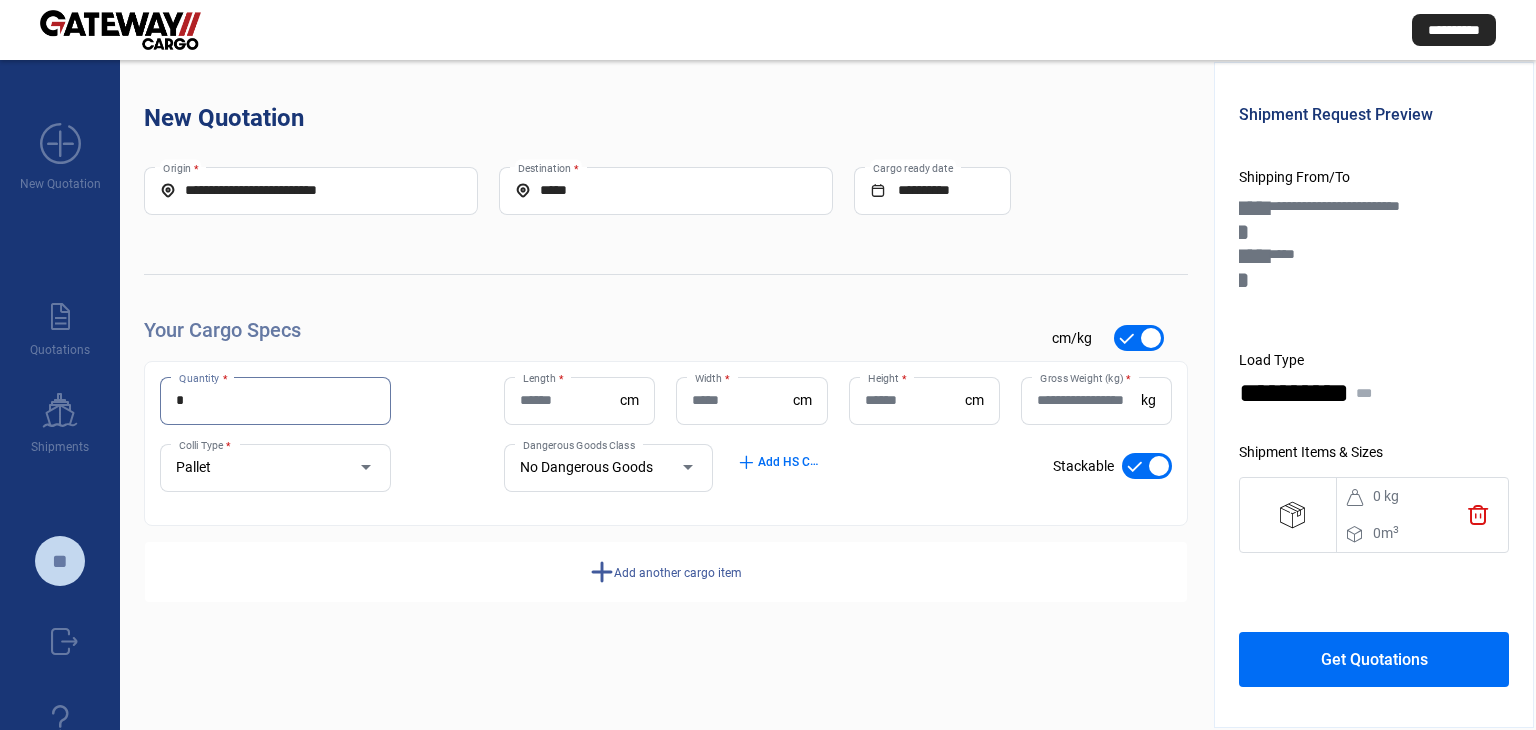 type on "*" 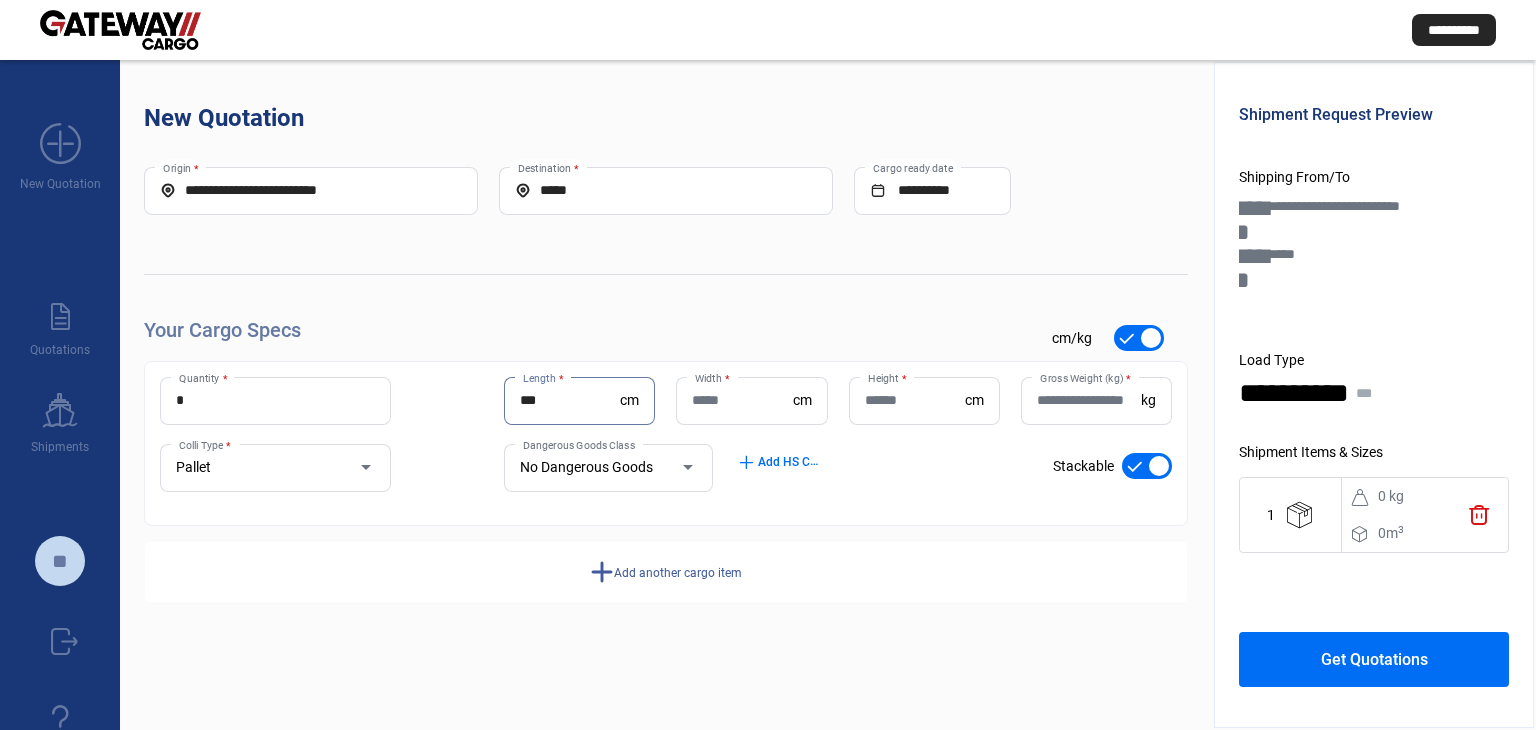type on "***" 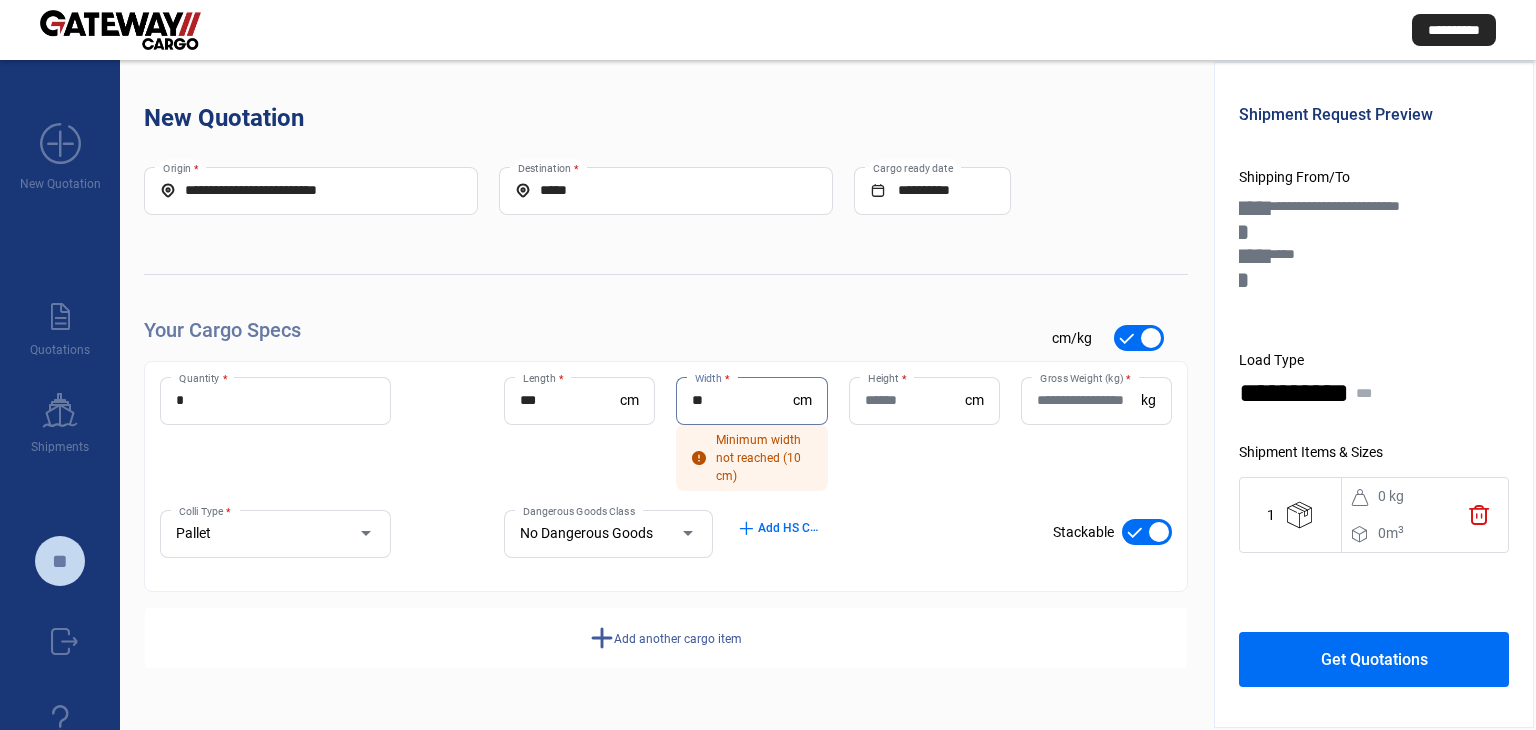 type on "**" 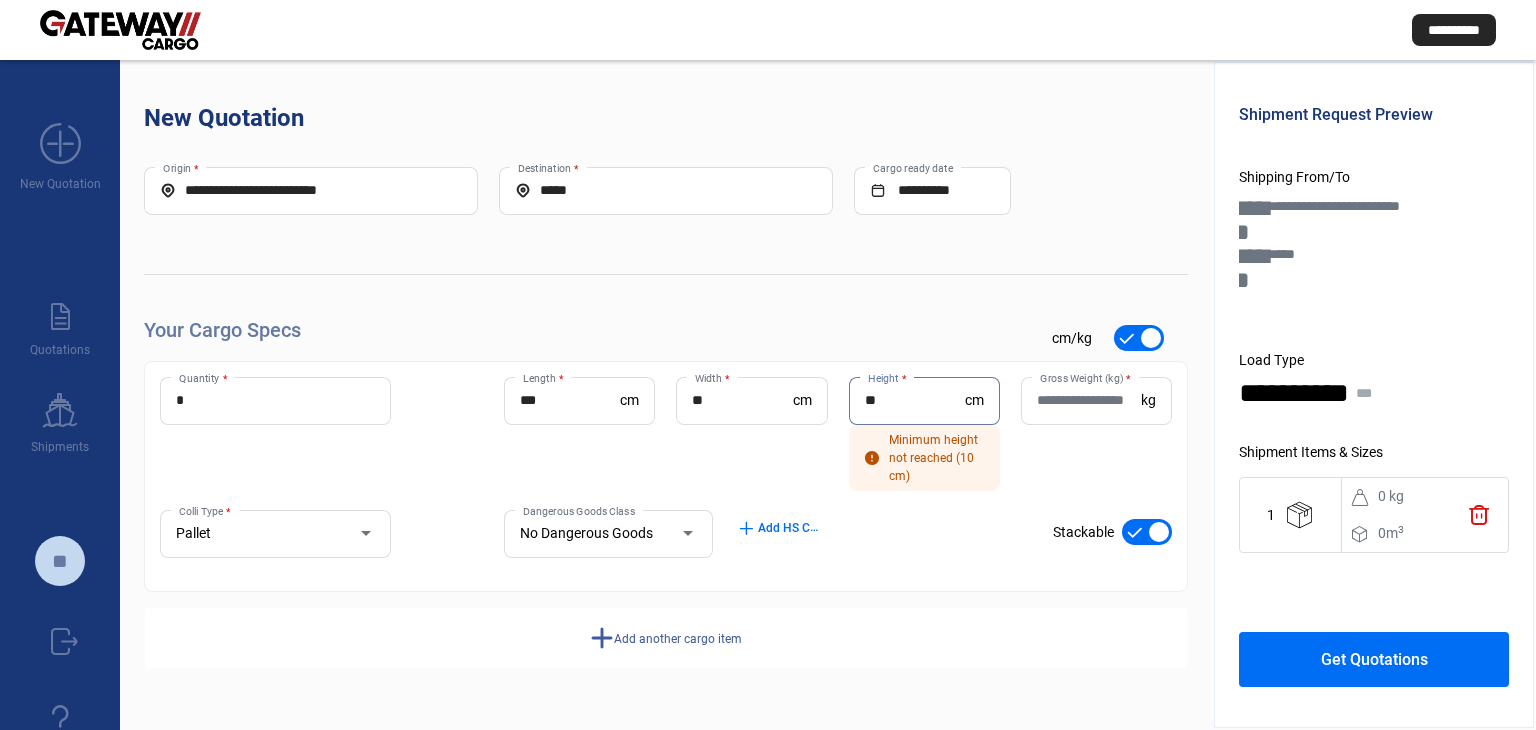 type on "**" 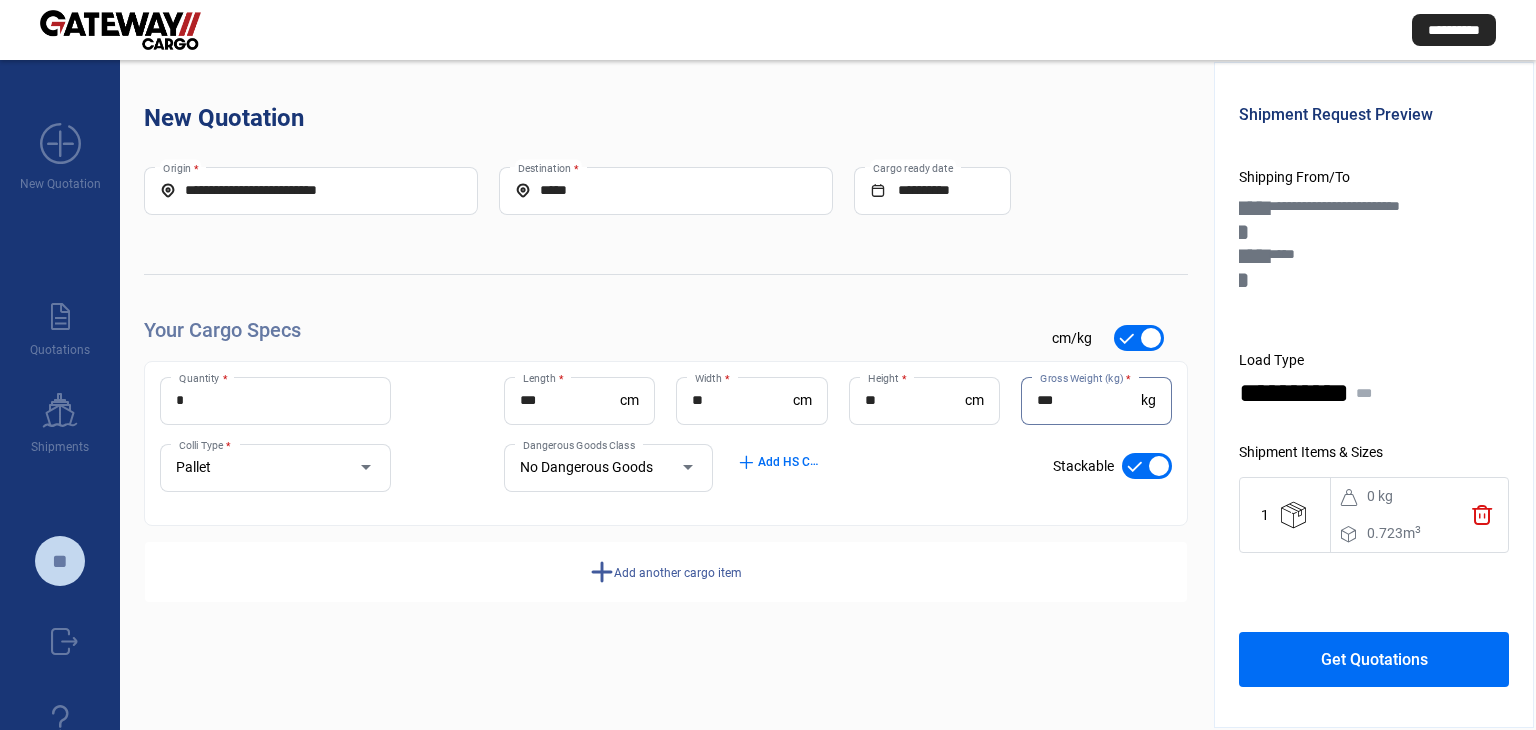 type on "***" 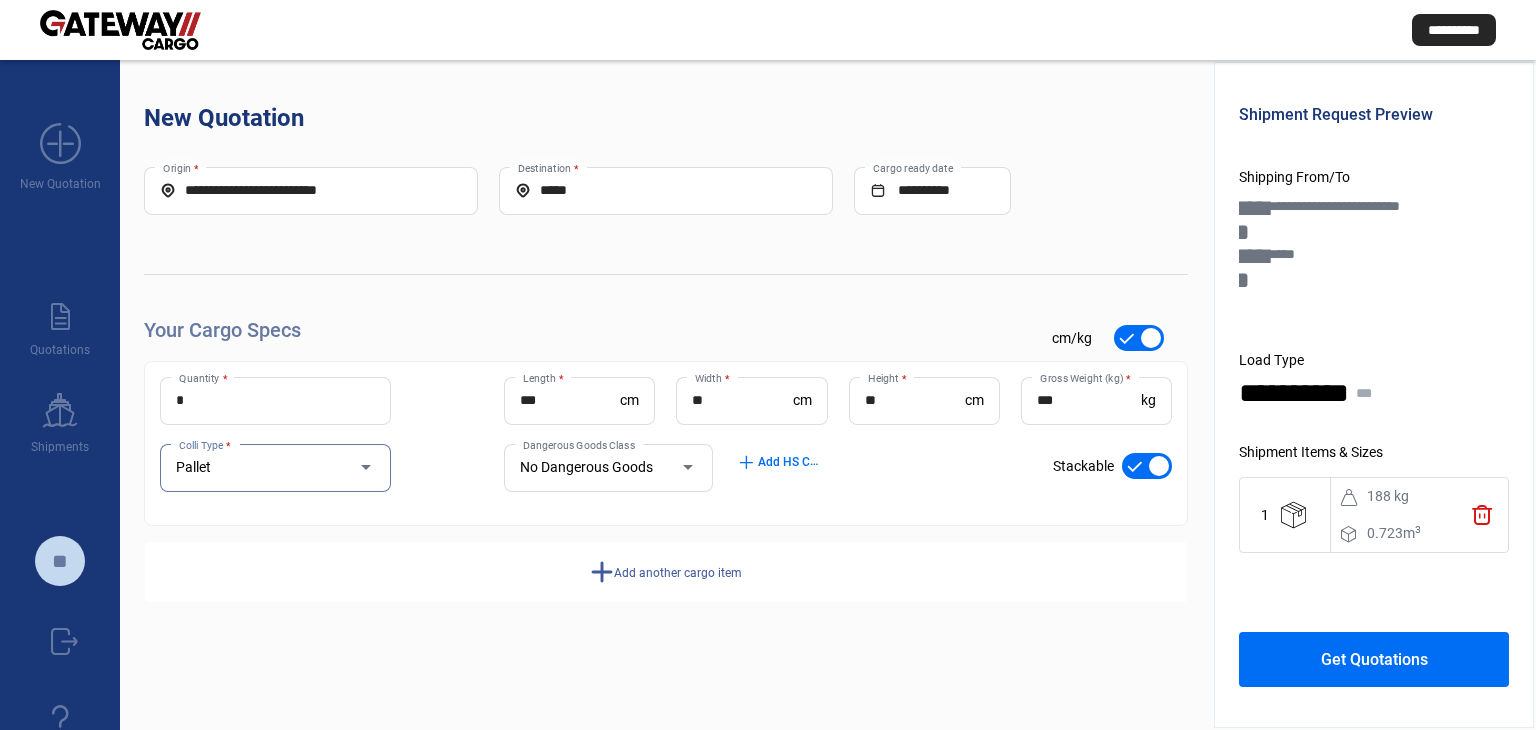 click on "Get Quotations" at bounding box center (1374, 659) 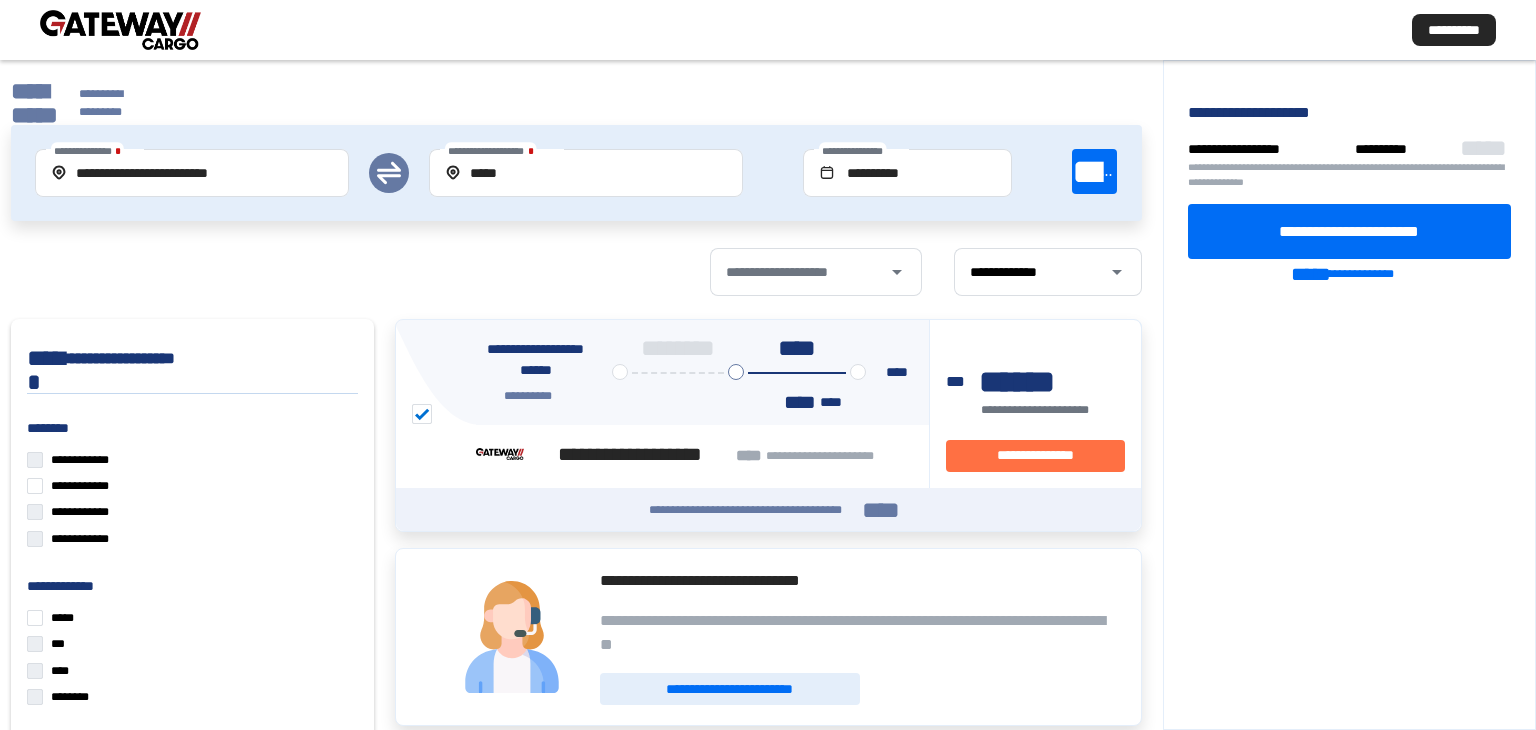 click at bounding box center (120, 30) 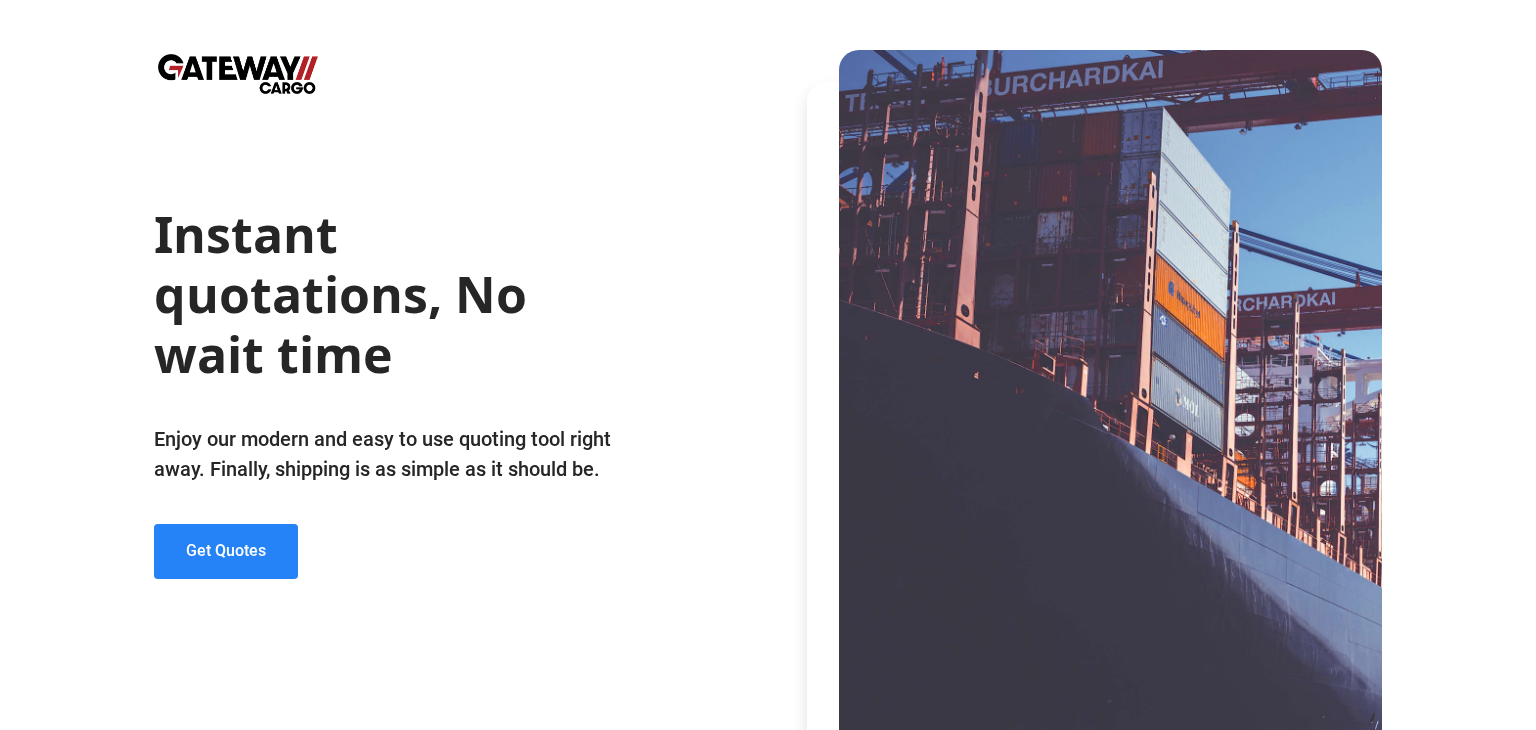 click on "Get Quotes" at bounding box center (226, 551) 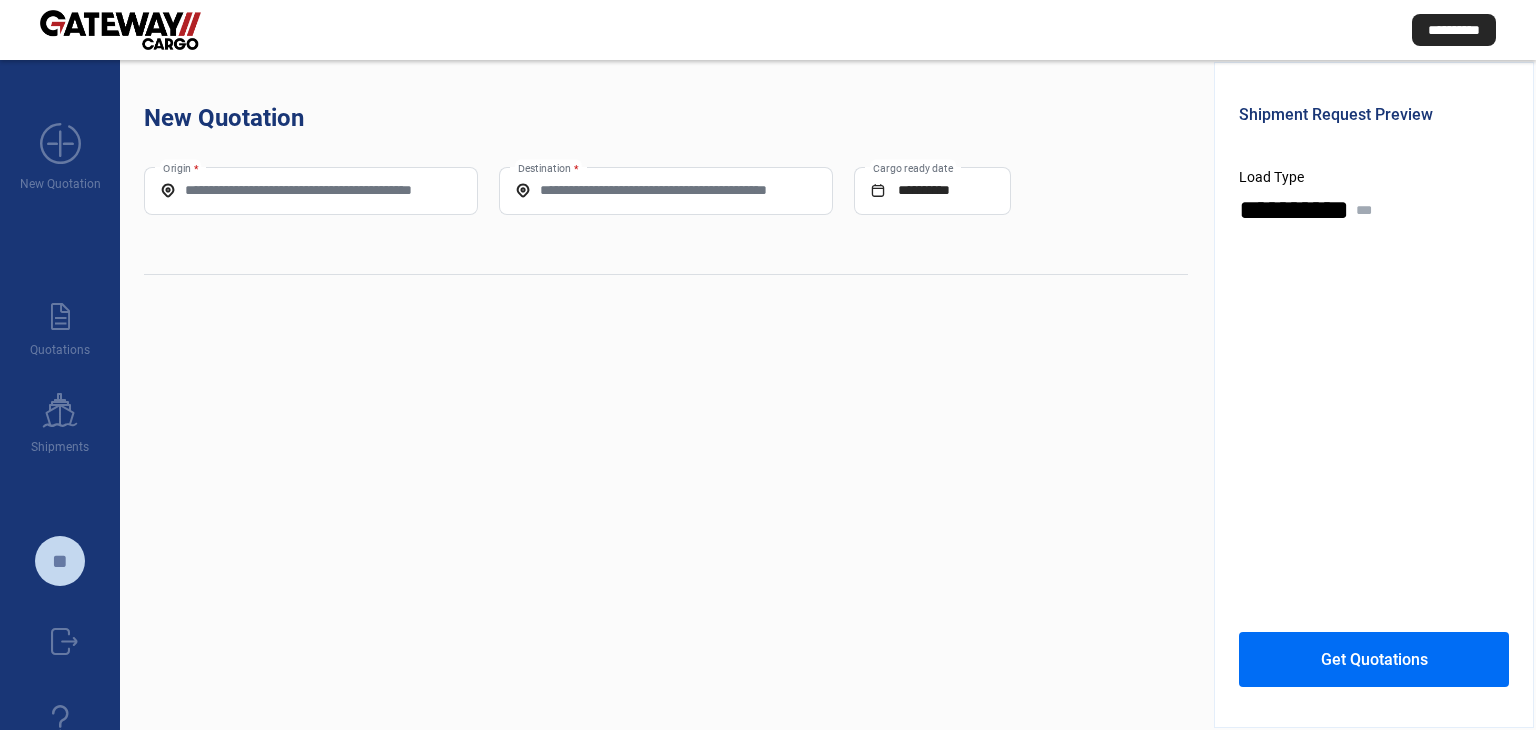 click on "Origin *" at bounding box center (311, 191) 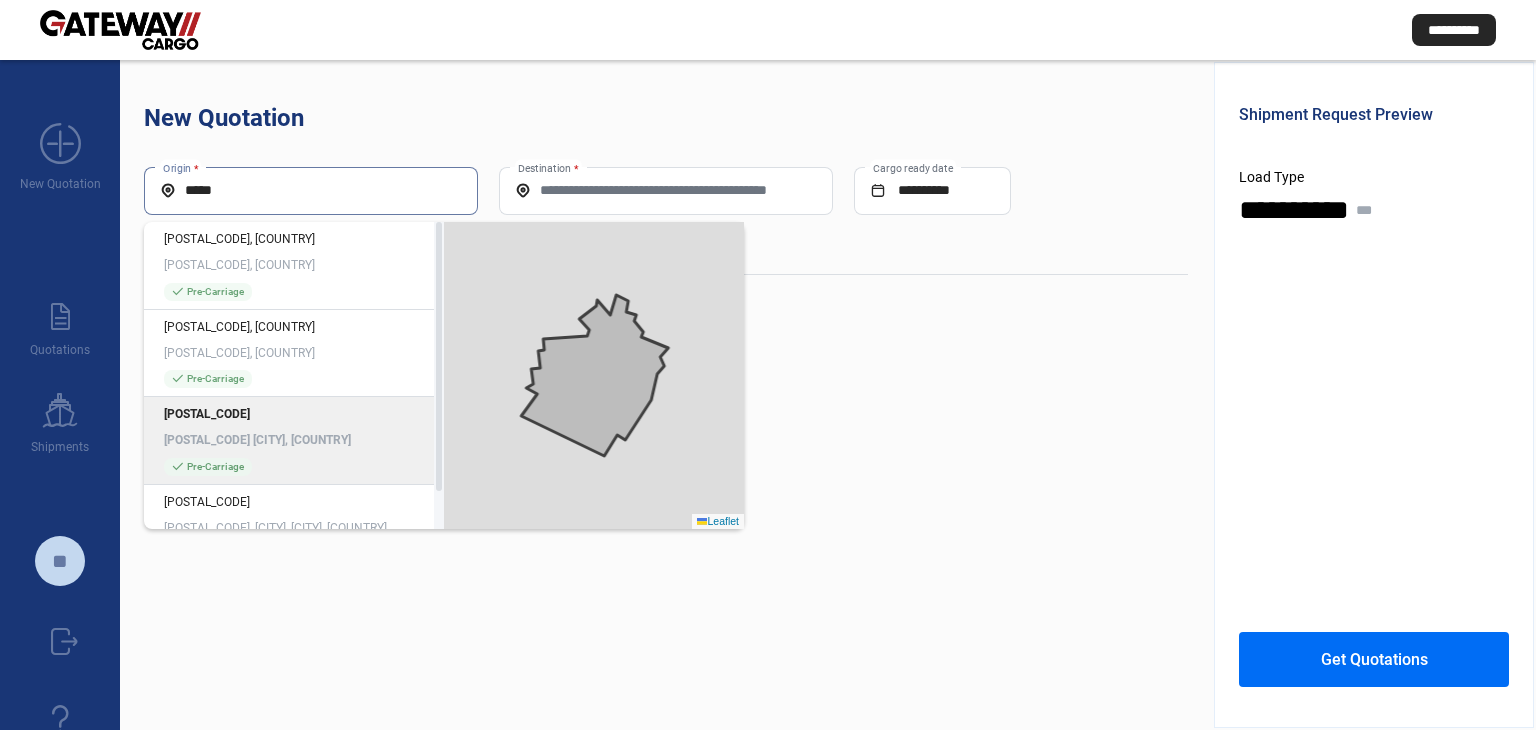 type on "*****" 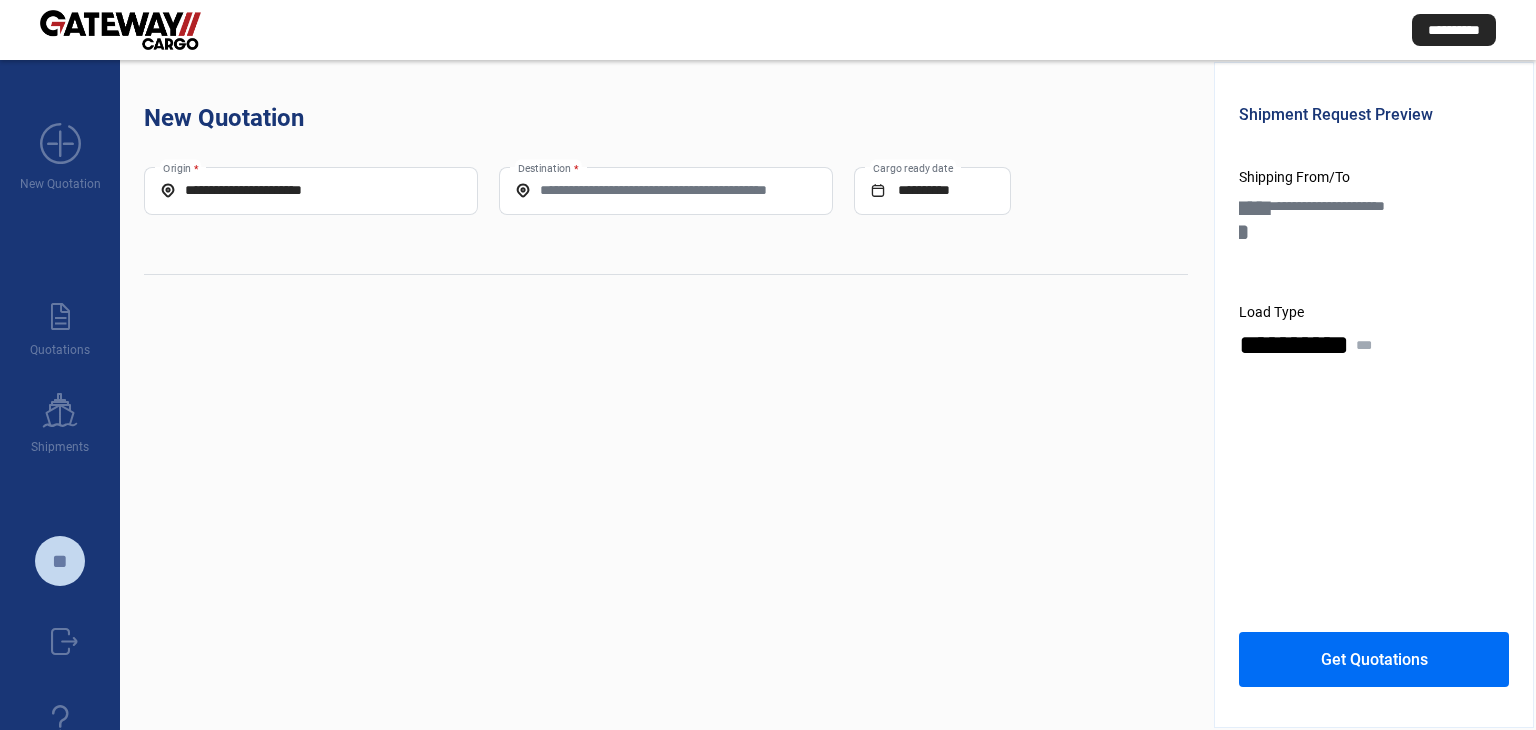 click on "Destination *" at bounding box center [666, 190] 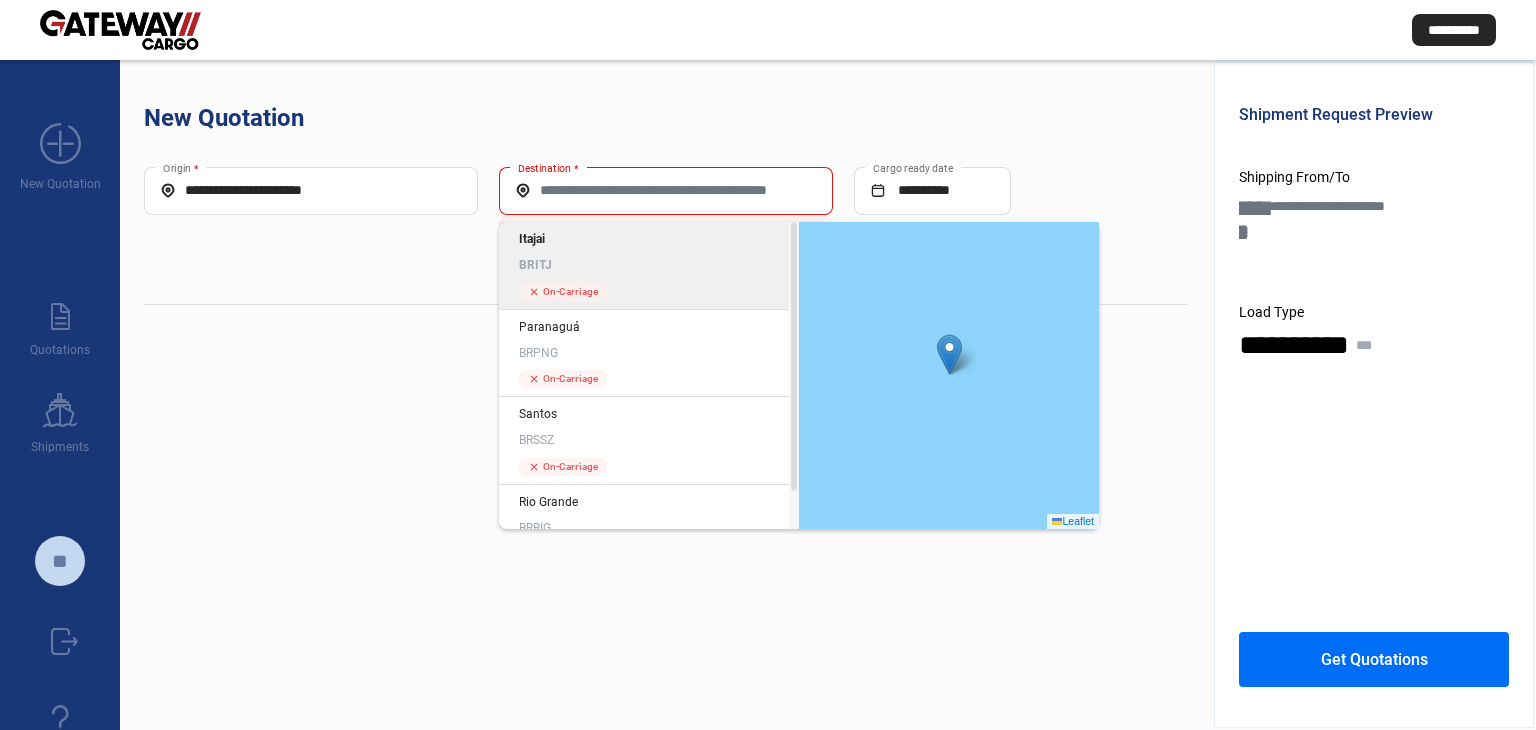 click on "Itajai BRITJ cross  On-Carriage" at bounding box center (649, 266) 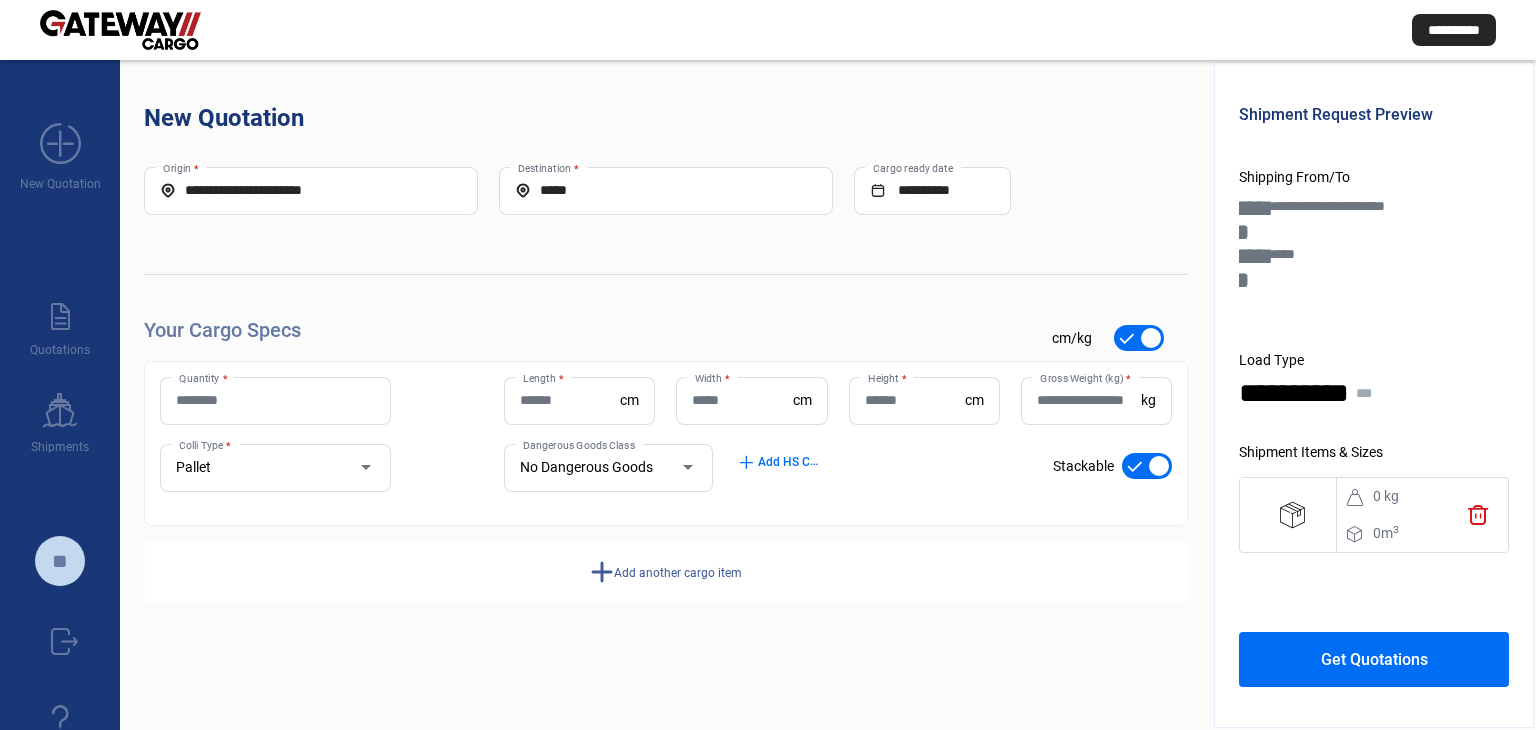 click on "Quantity *" at bounding box center [275, 400] 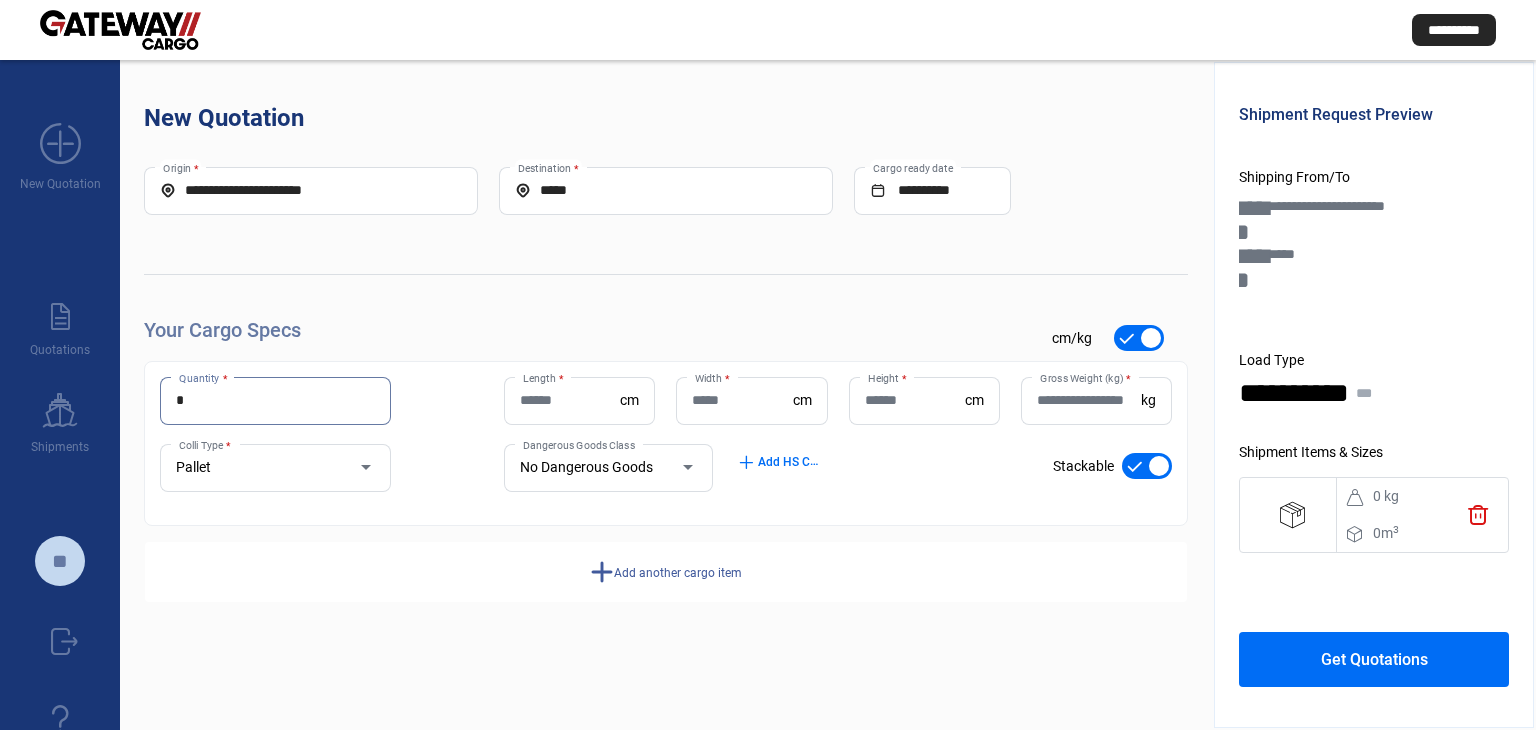 type on "*" 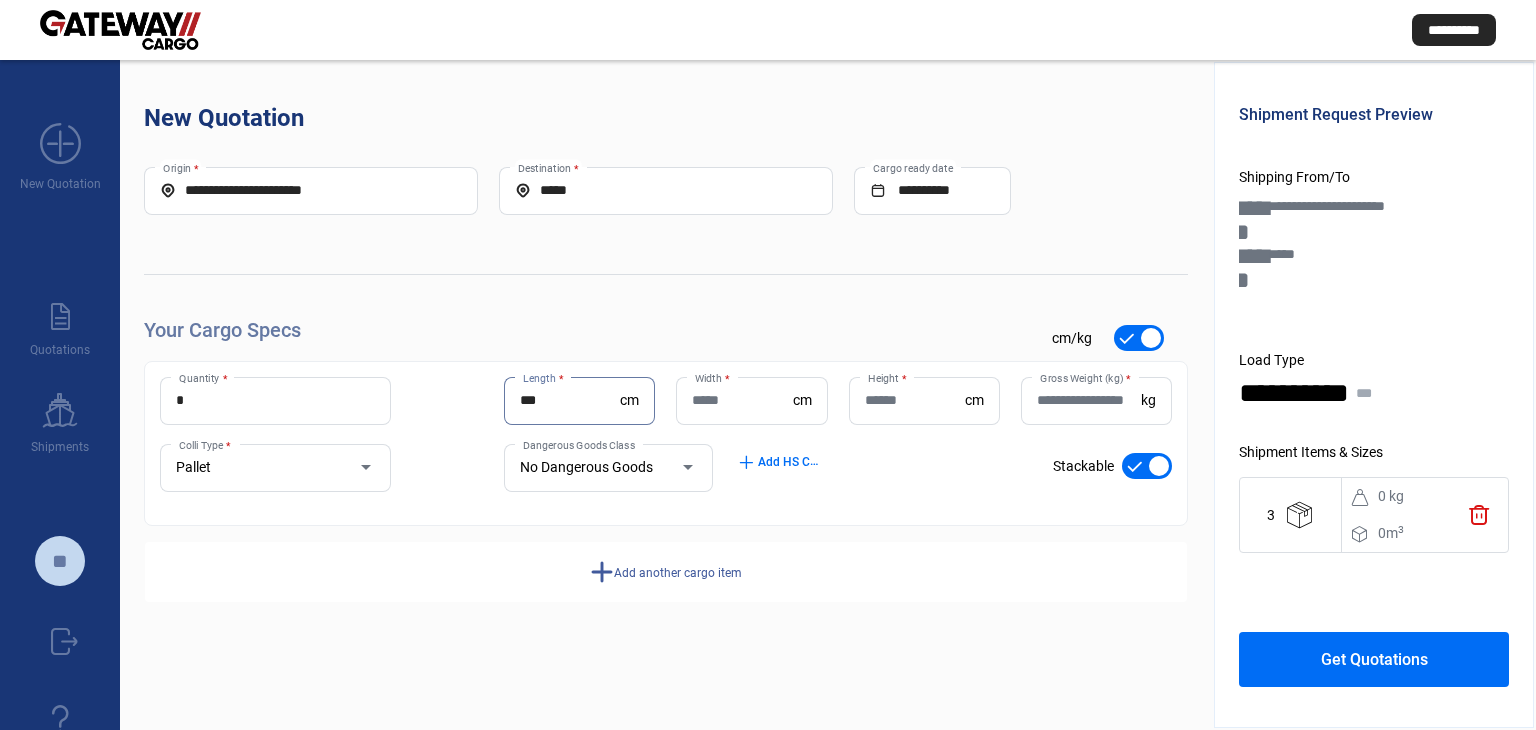 type on "***" 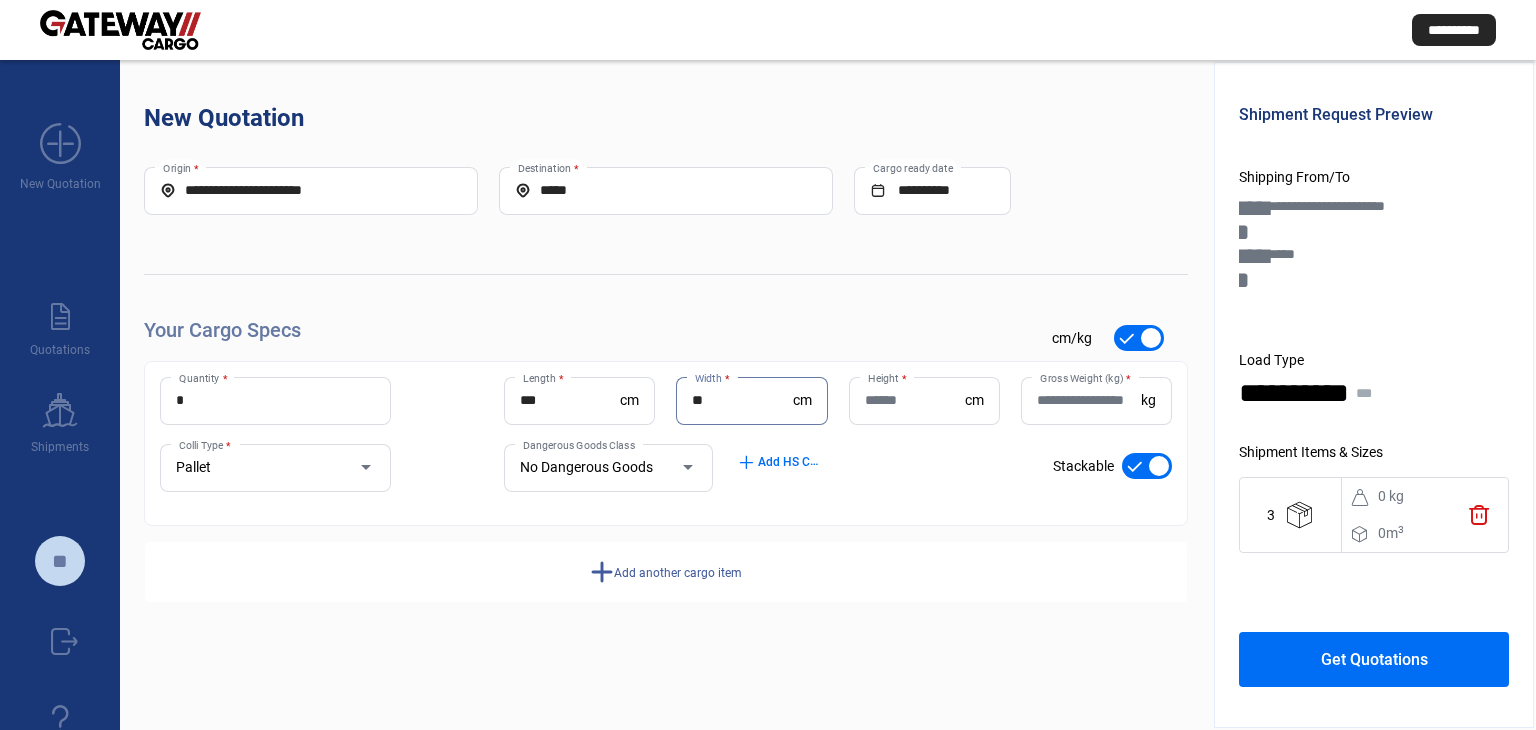 type on "**" 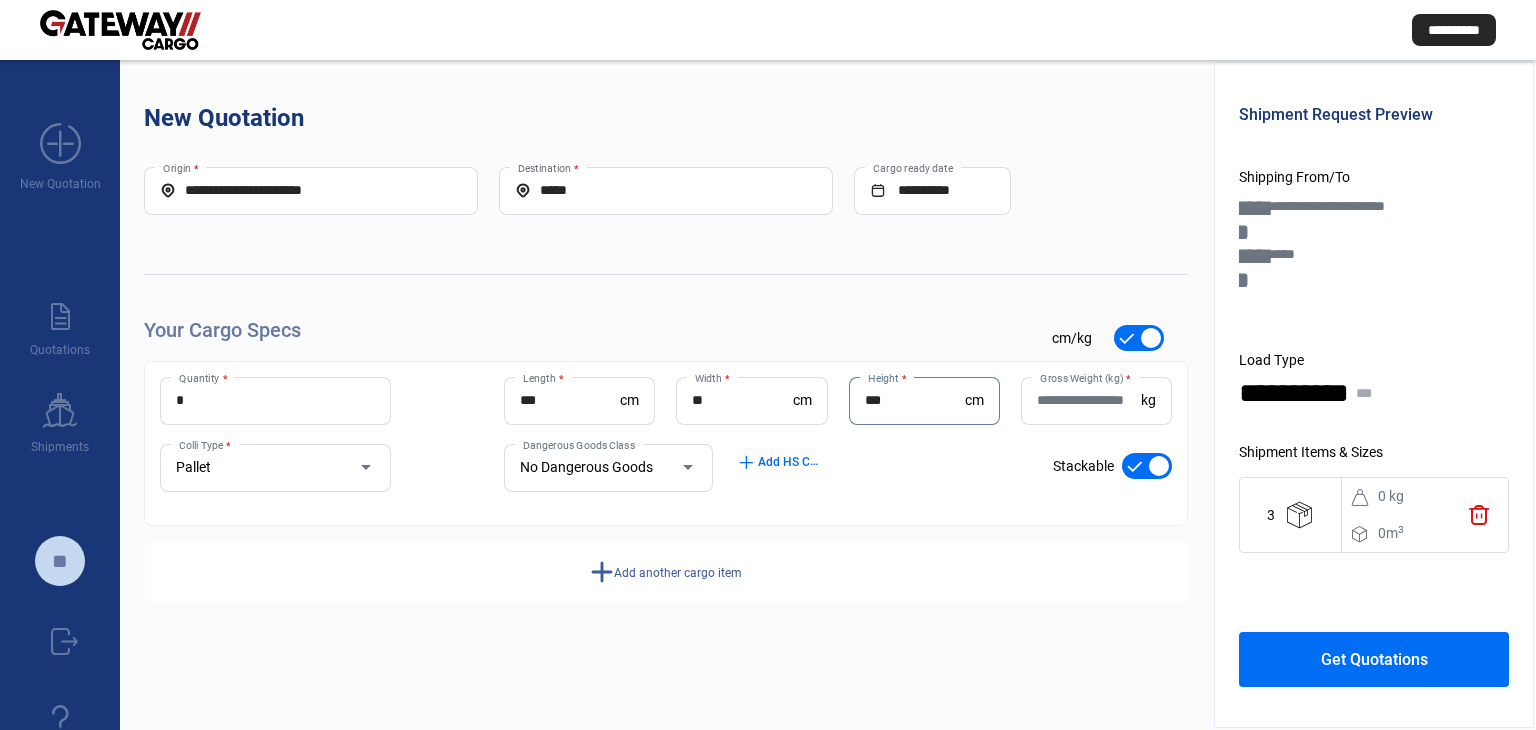 type on "***" 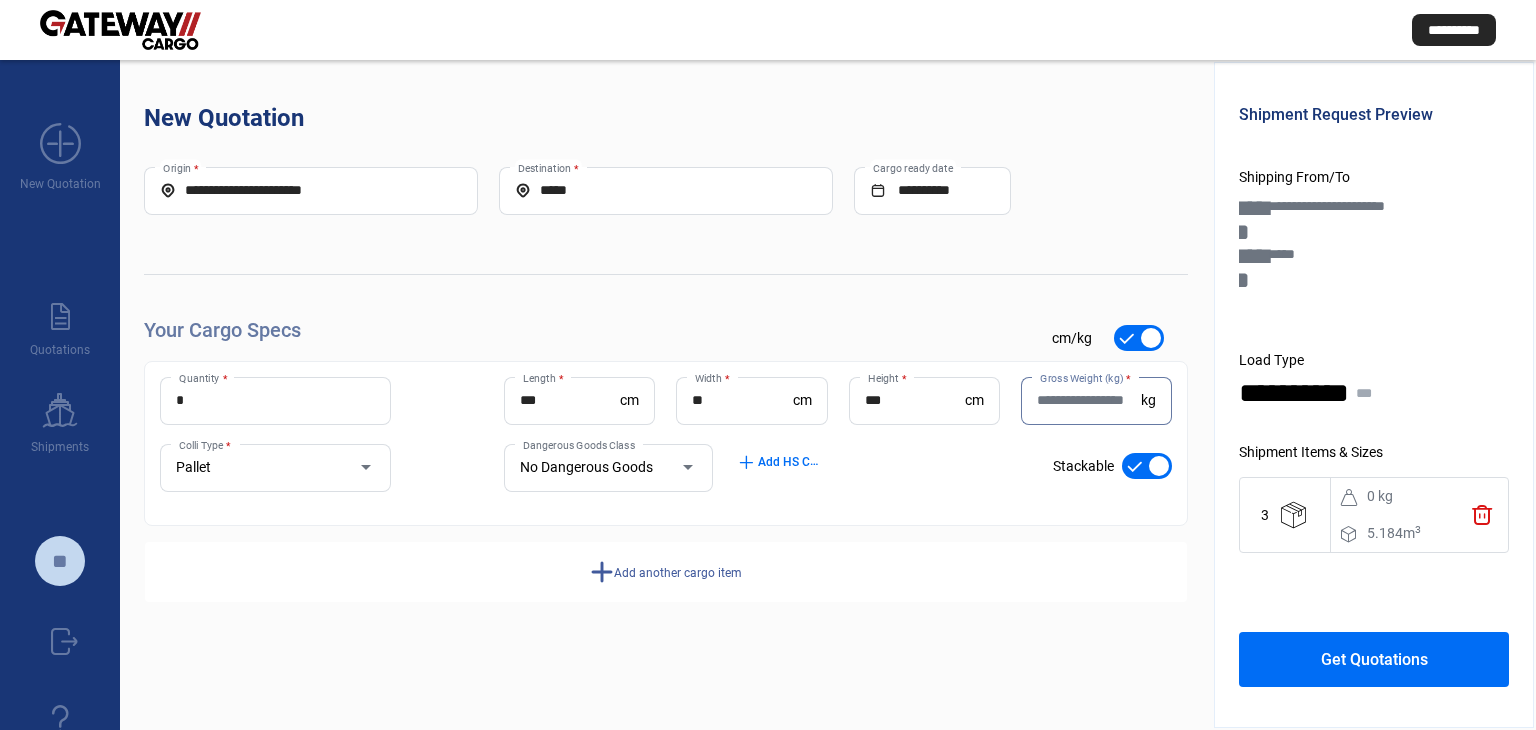 click on "Gross Weight (kg)  *" at bounding box center (1089, 401) 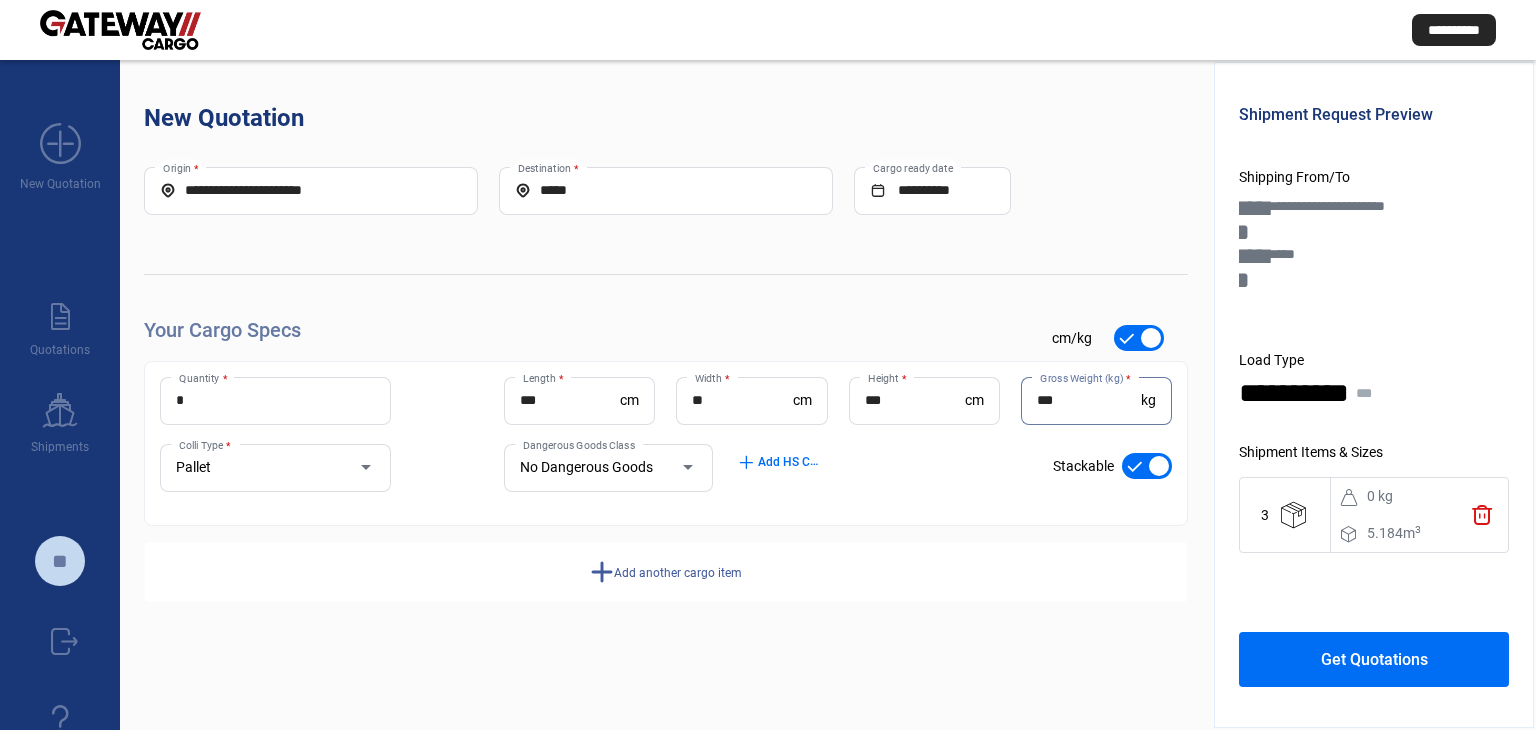 type on "***" 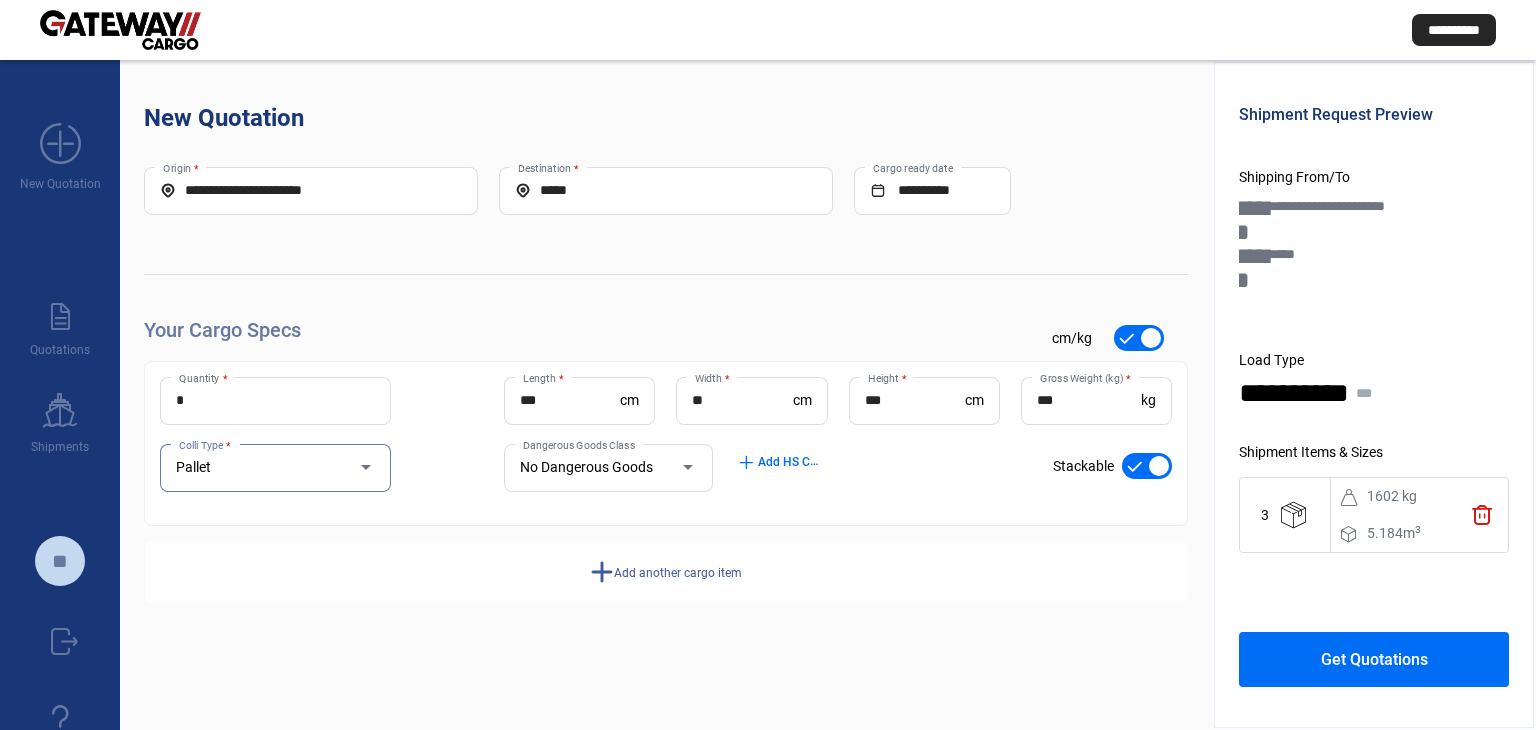 click on "Get Quotations" at bounding box center (1374, 659) 